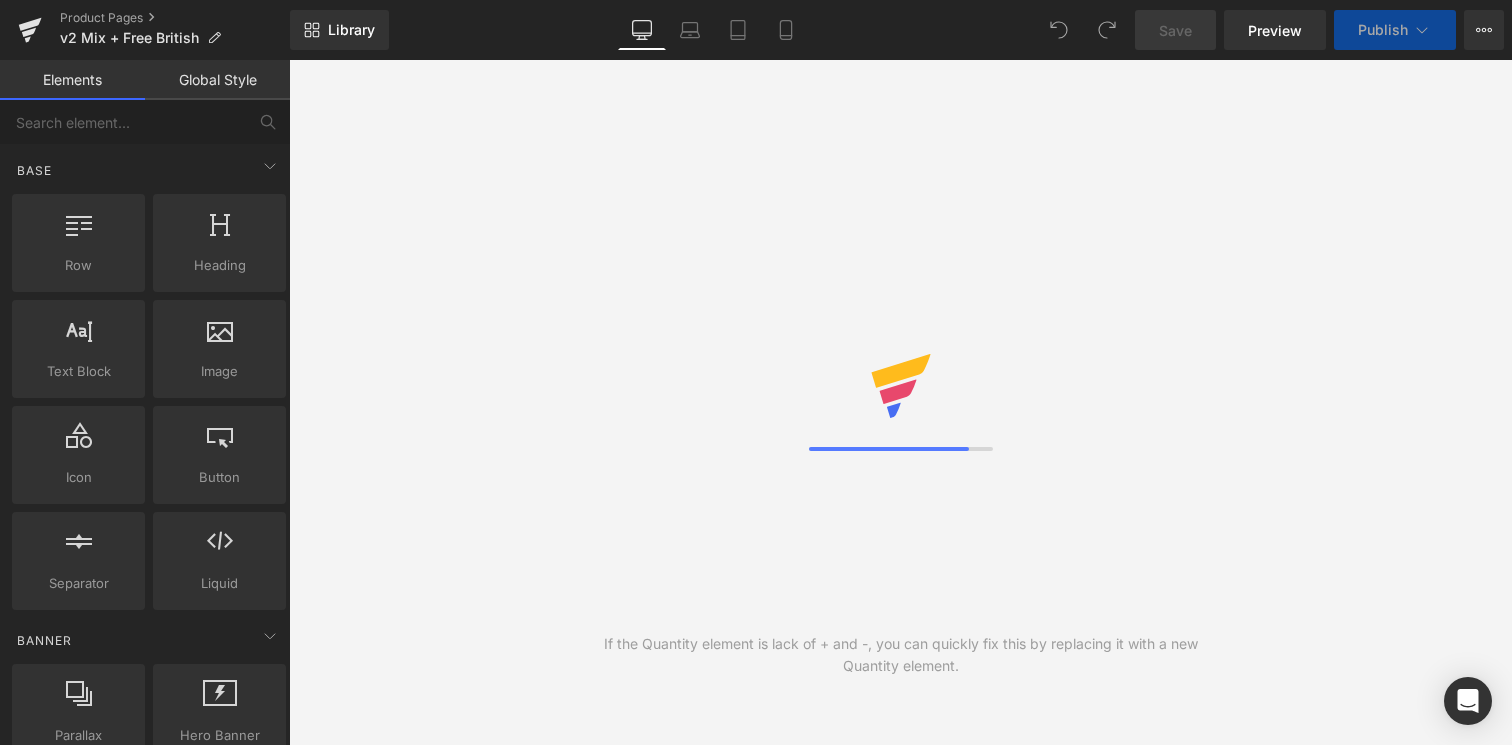 scroll, scrollTop: 0, scrollLeft: 0, axis: both 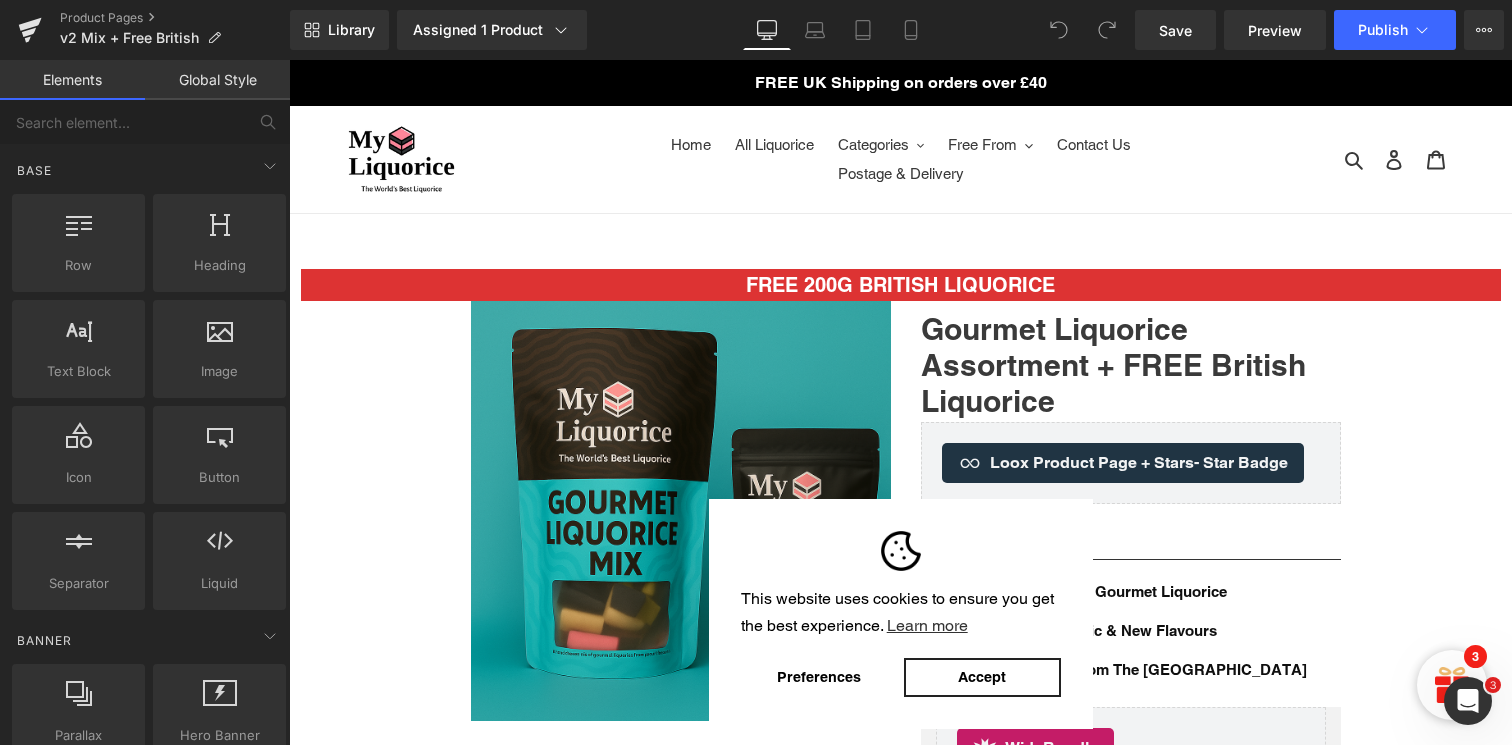 click on "Accept" at bounding box center (982, 678) 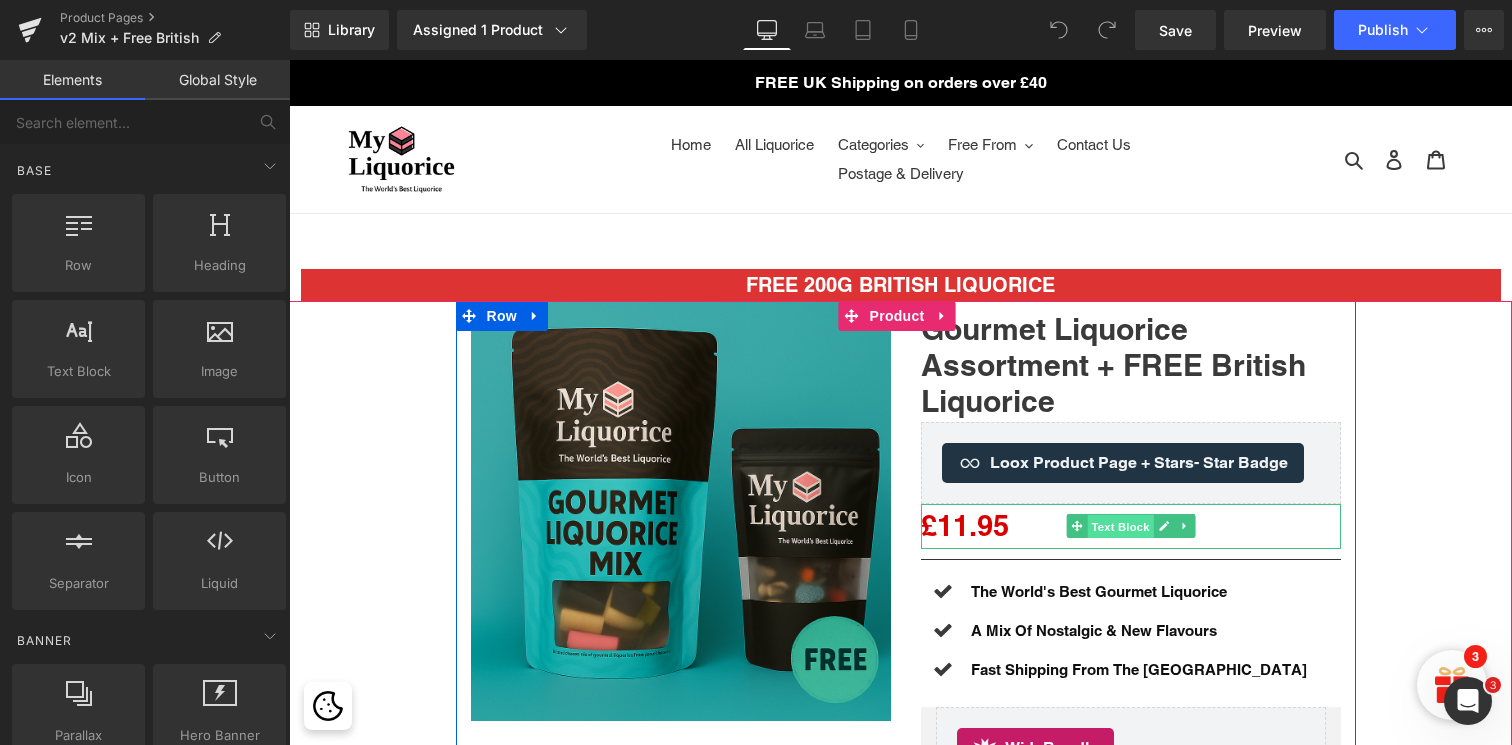 click on "Text Block" at bounding box center (1120, 527) 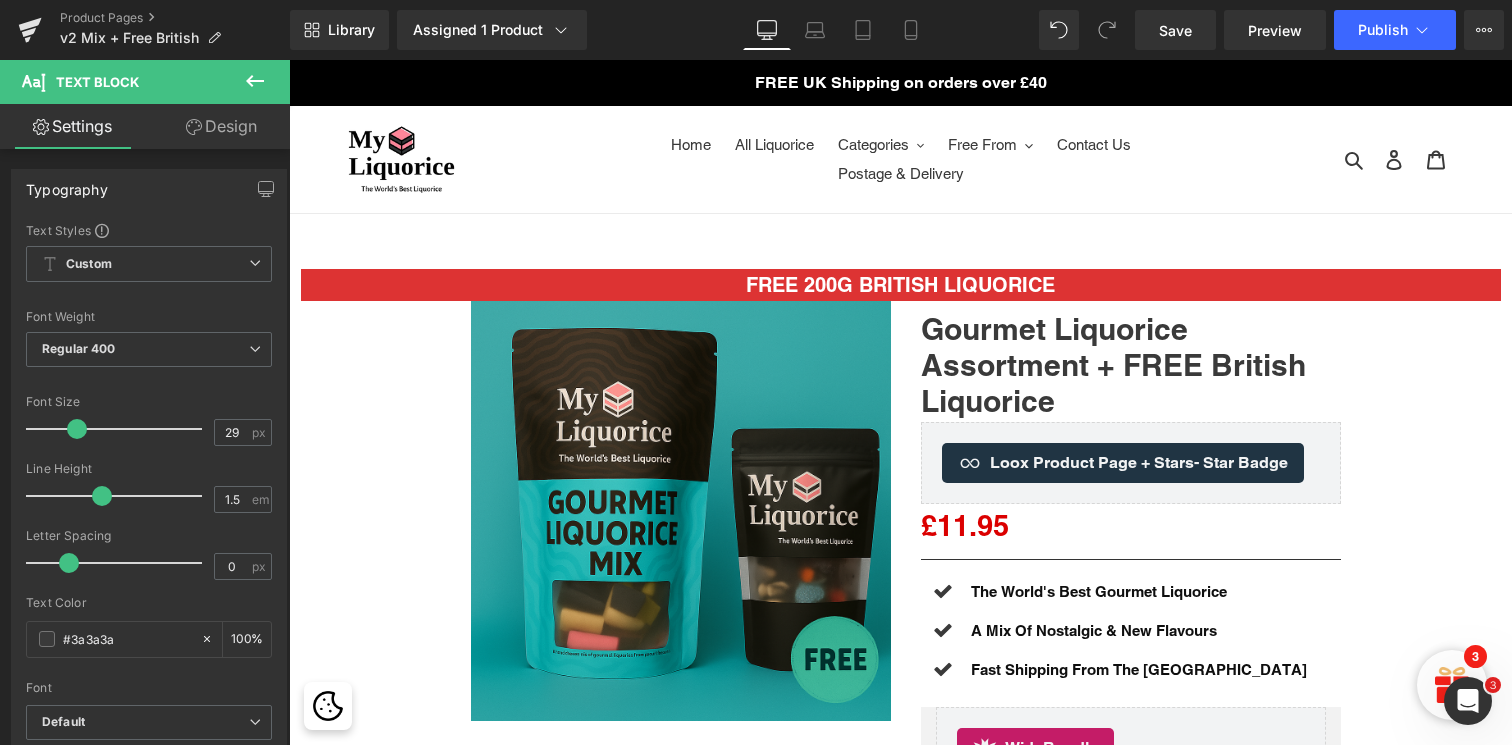 click 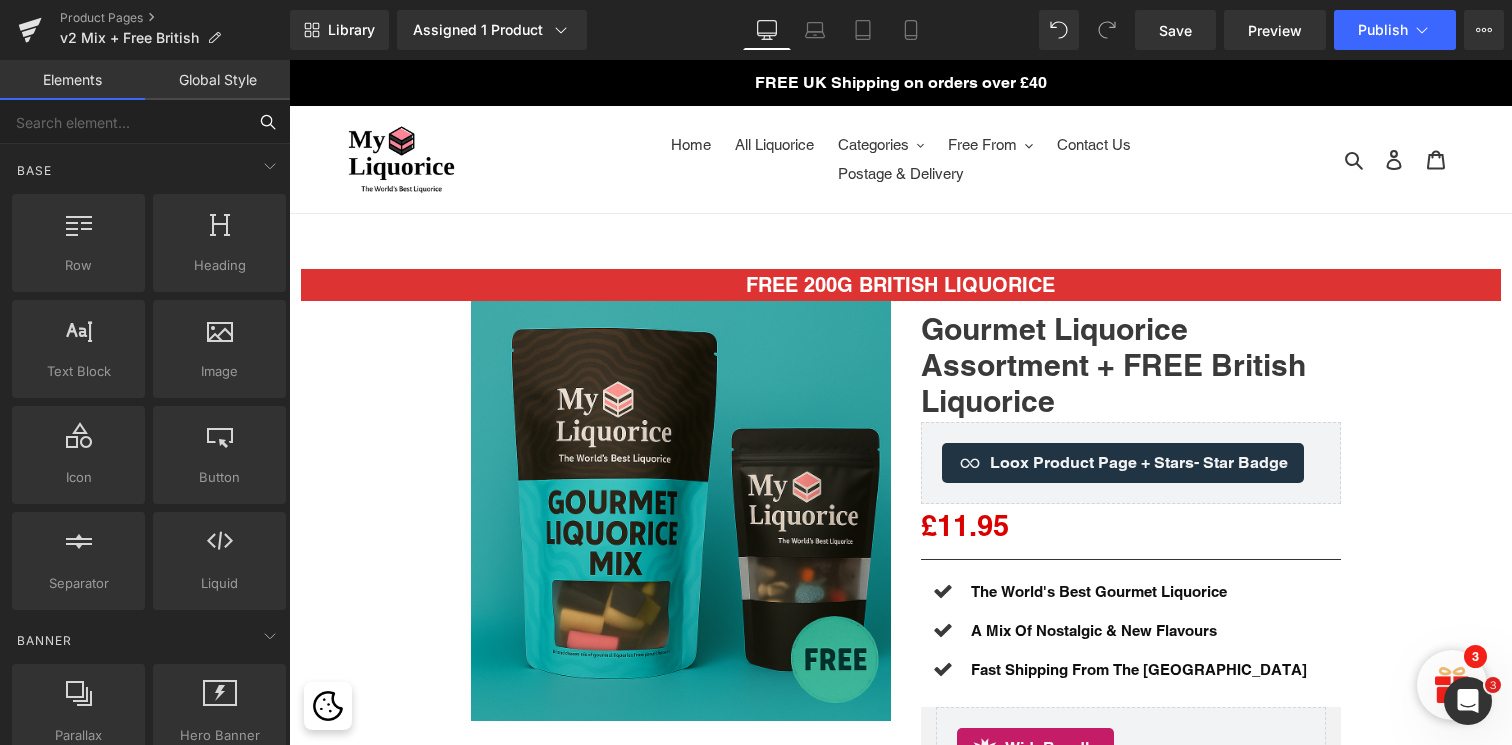 click at bounding box center [123, 122] 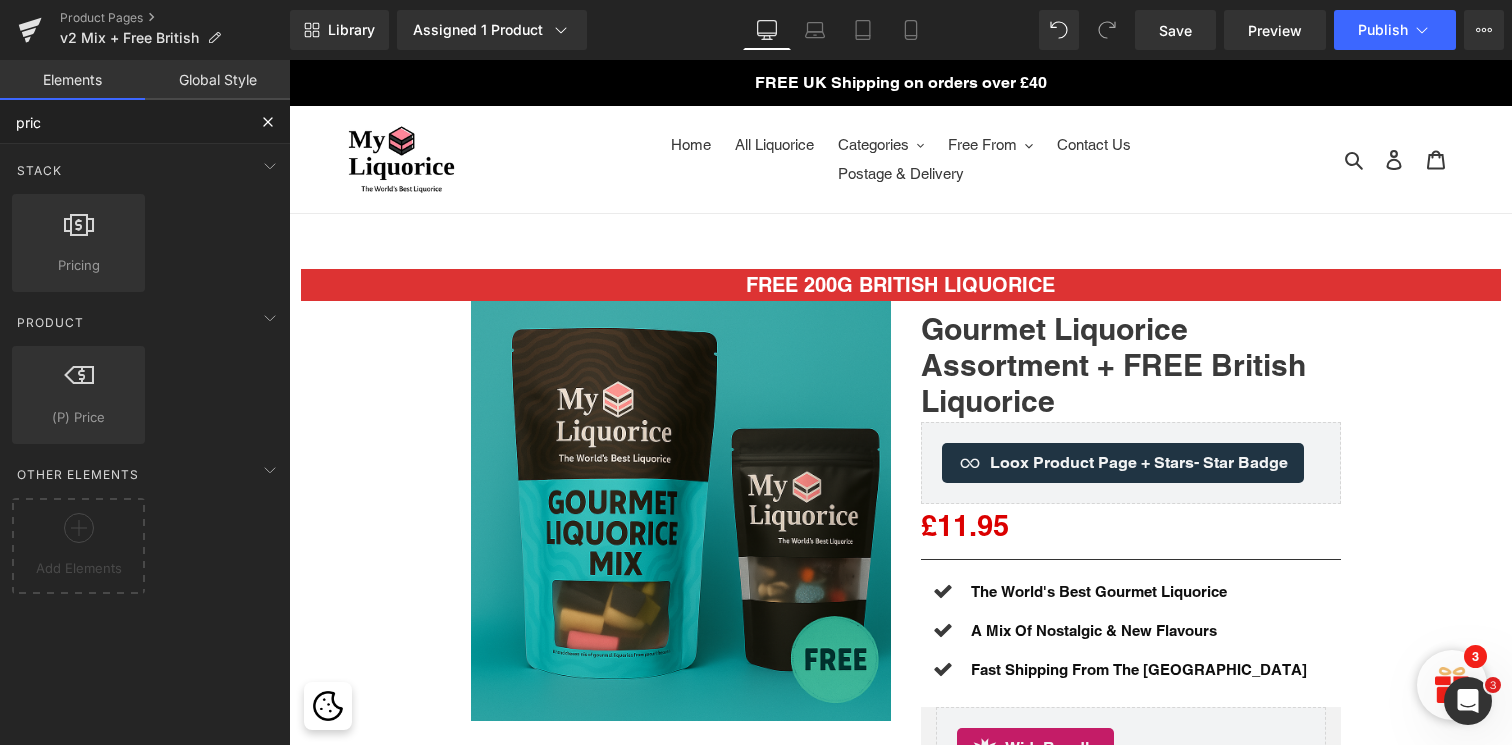 type on "price" 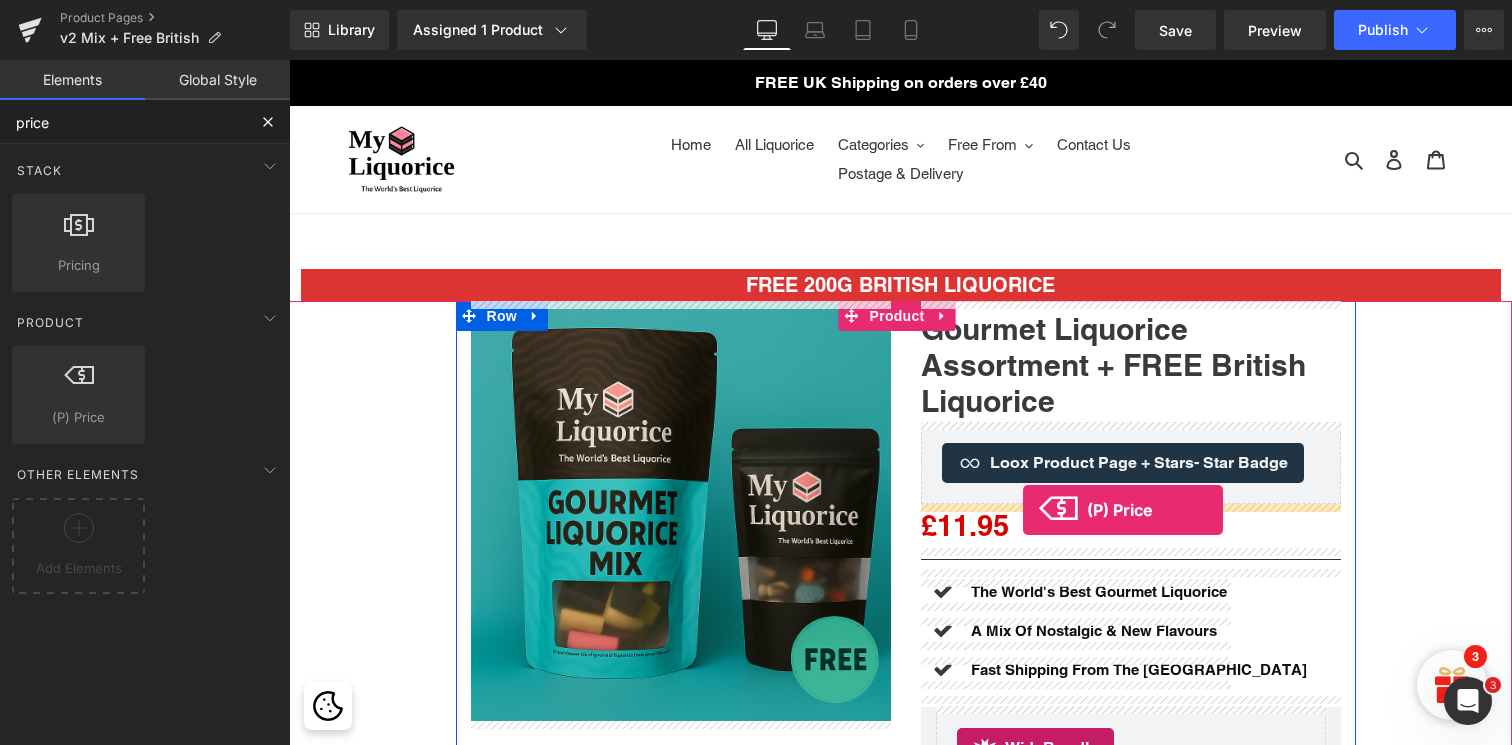 drag, startPoint x: 333, startPoint y: 454, endPoint x: 1017, endPoint y: 509, distance: 686.2077 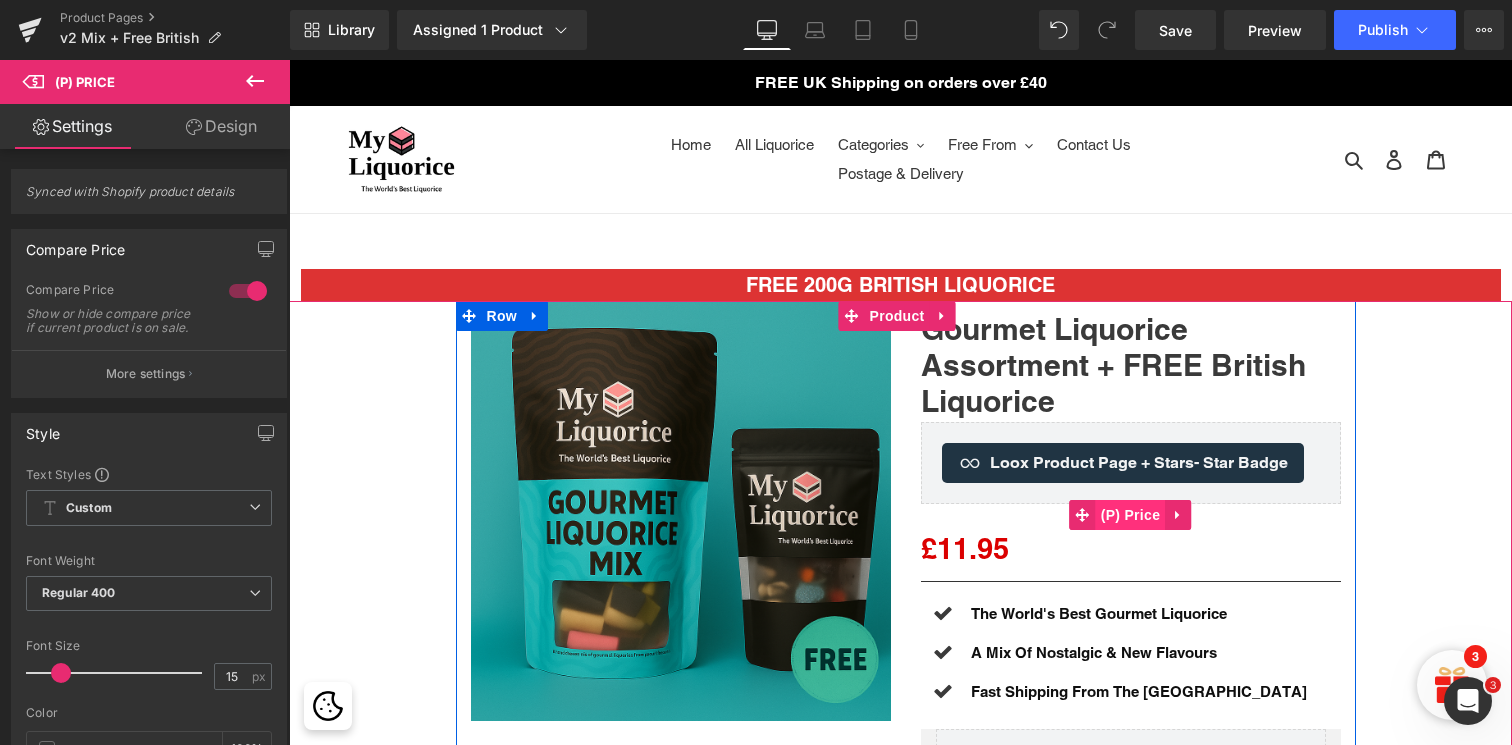click on "(P) Price" at bounding box center (1131, 515) 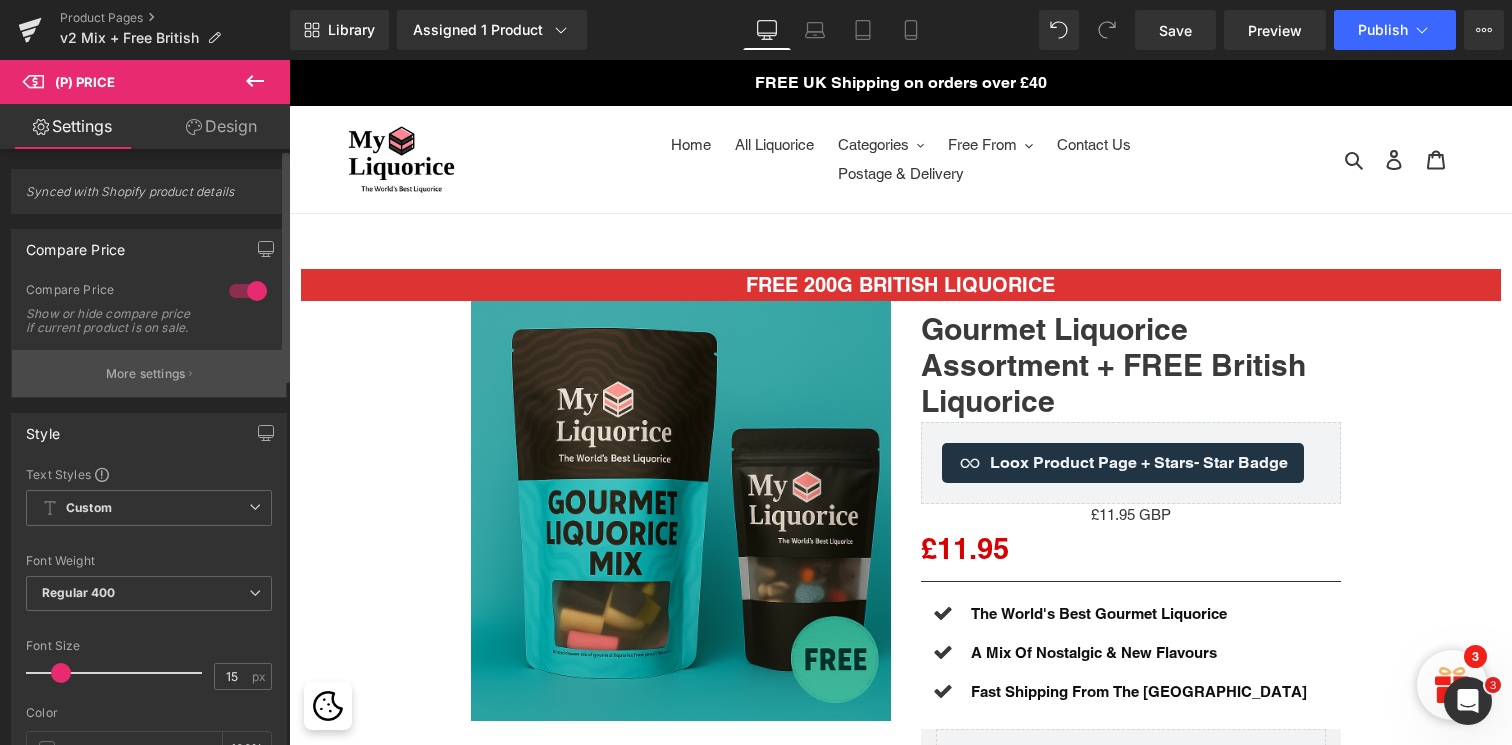 click on "More settings" at bounding box center (146, 374) 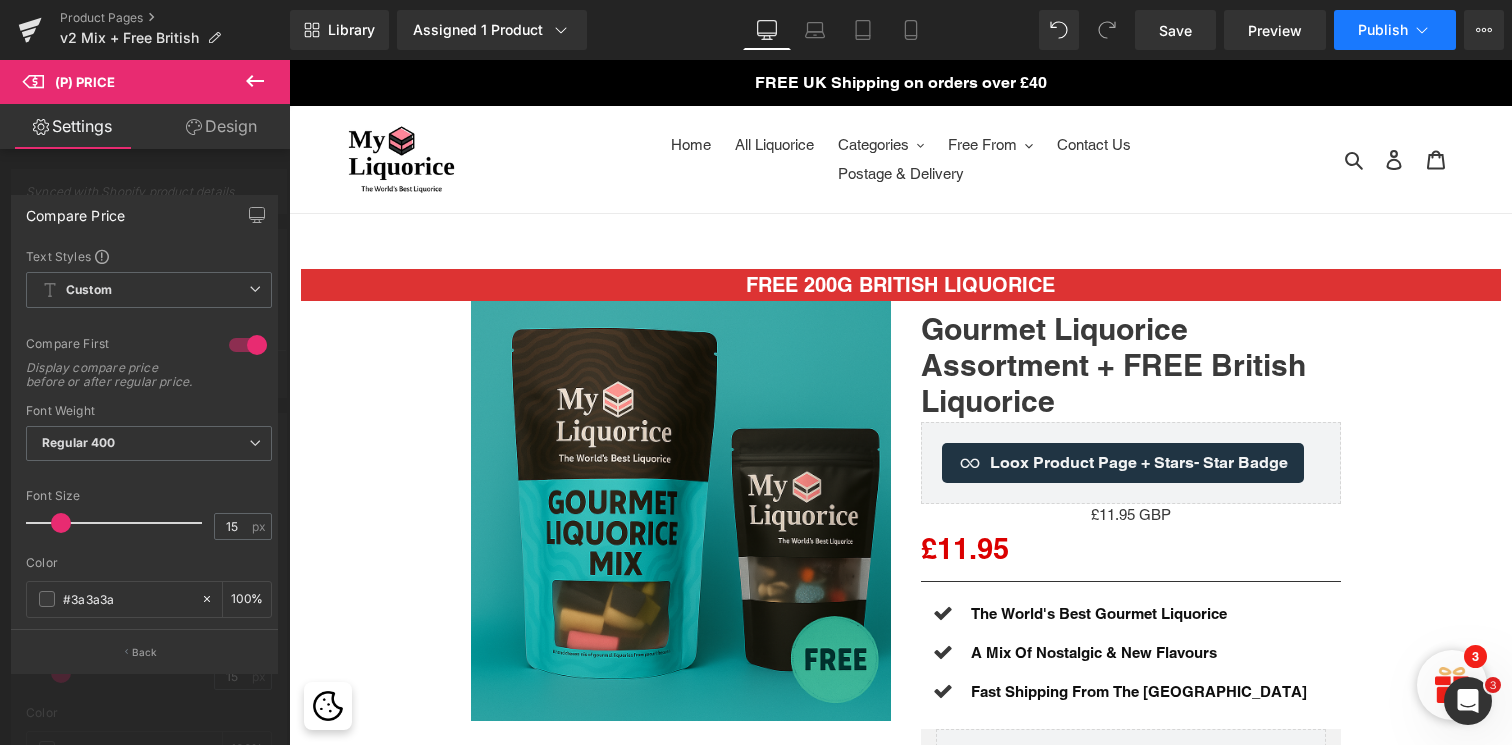 click on "Publish" at bounding box center [1383, 30] 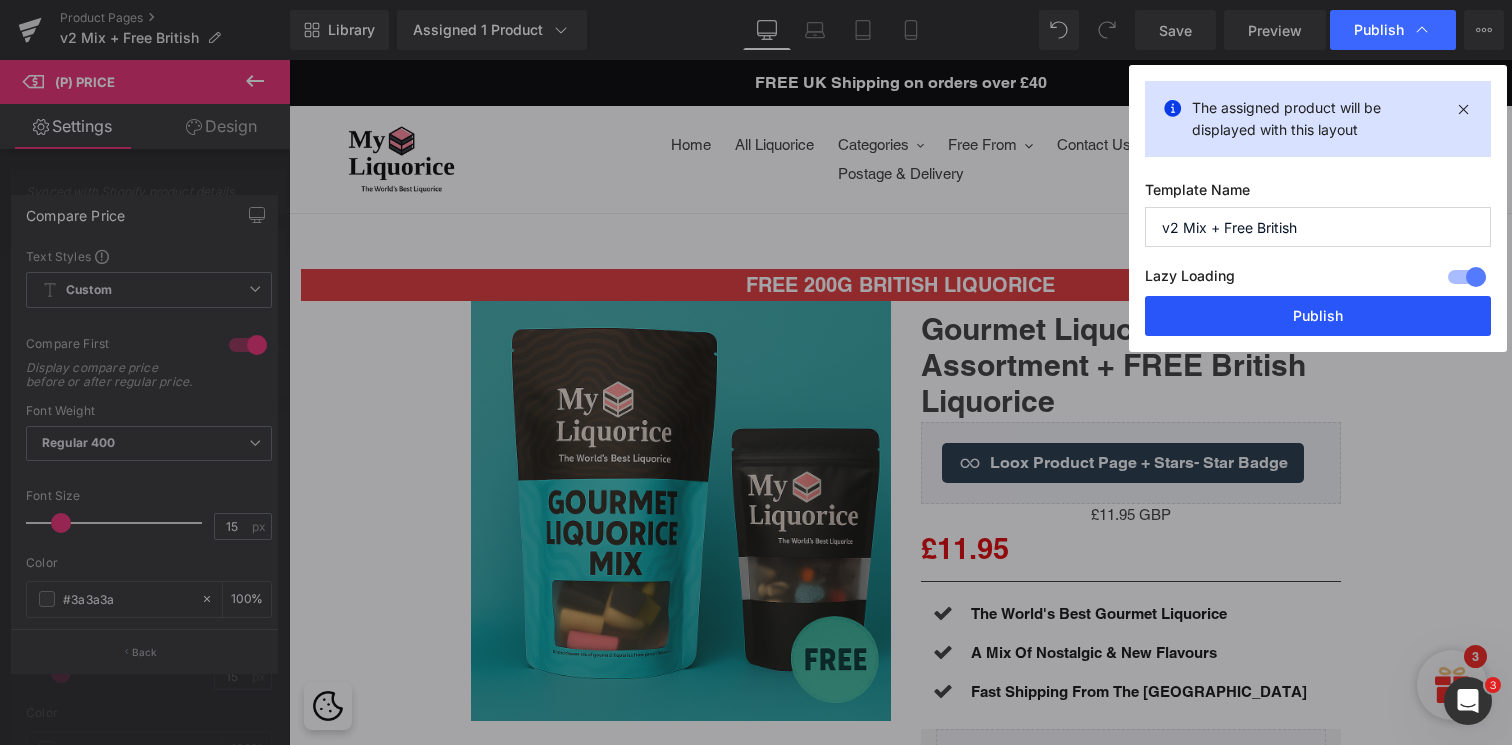 click on "Publish" at bounding box center (1318, 316) 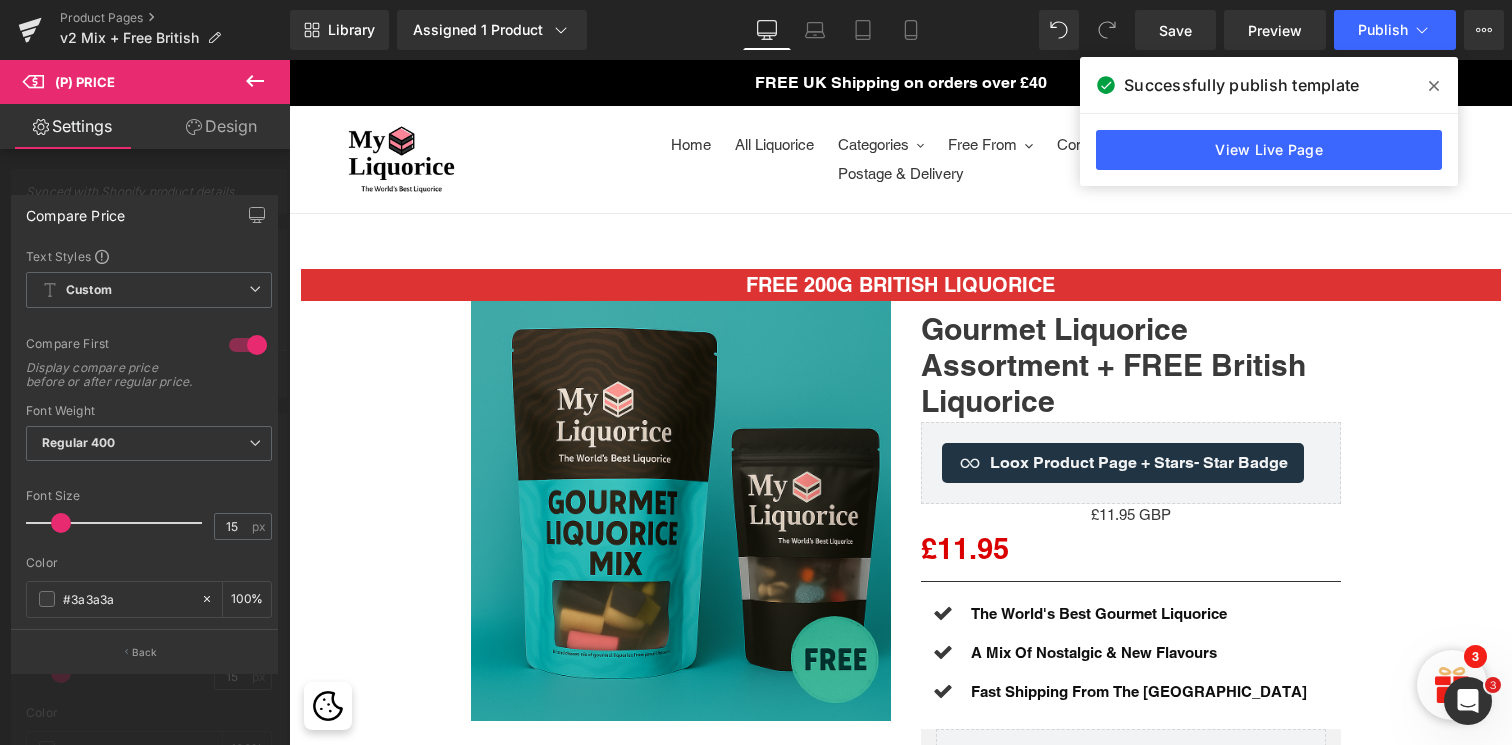 click on "This website uses cookies to ensure you get the best experience.  Learn more Preferences Accept
Manage consent preferences
Reject all
Accept all
We use cookies to optimize website functionality, analyze the performance, and provide personalized experience to you. Some cookies are essential to make the website operate and function correctly. Those cookies cannot be disabled. In this window you can manage your preference of cookies.
Strictly necessary cookies
Always allowed
These cookies are essential in order to enable you to move around the website and use its features, such as accessing secure areas of the website. The website cannot function properly without these cookies.
Cookies details
Name keep_alive Provider Shopify Domain [DOMAIN_NAME] Path / Type First-party (Cookie) Retention 30 minutes Purpose Used in connection with buyer localization. Name secure_customer_sig Provider Shopify / /" at bounding box center [900, 1934] 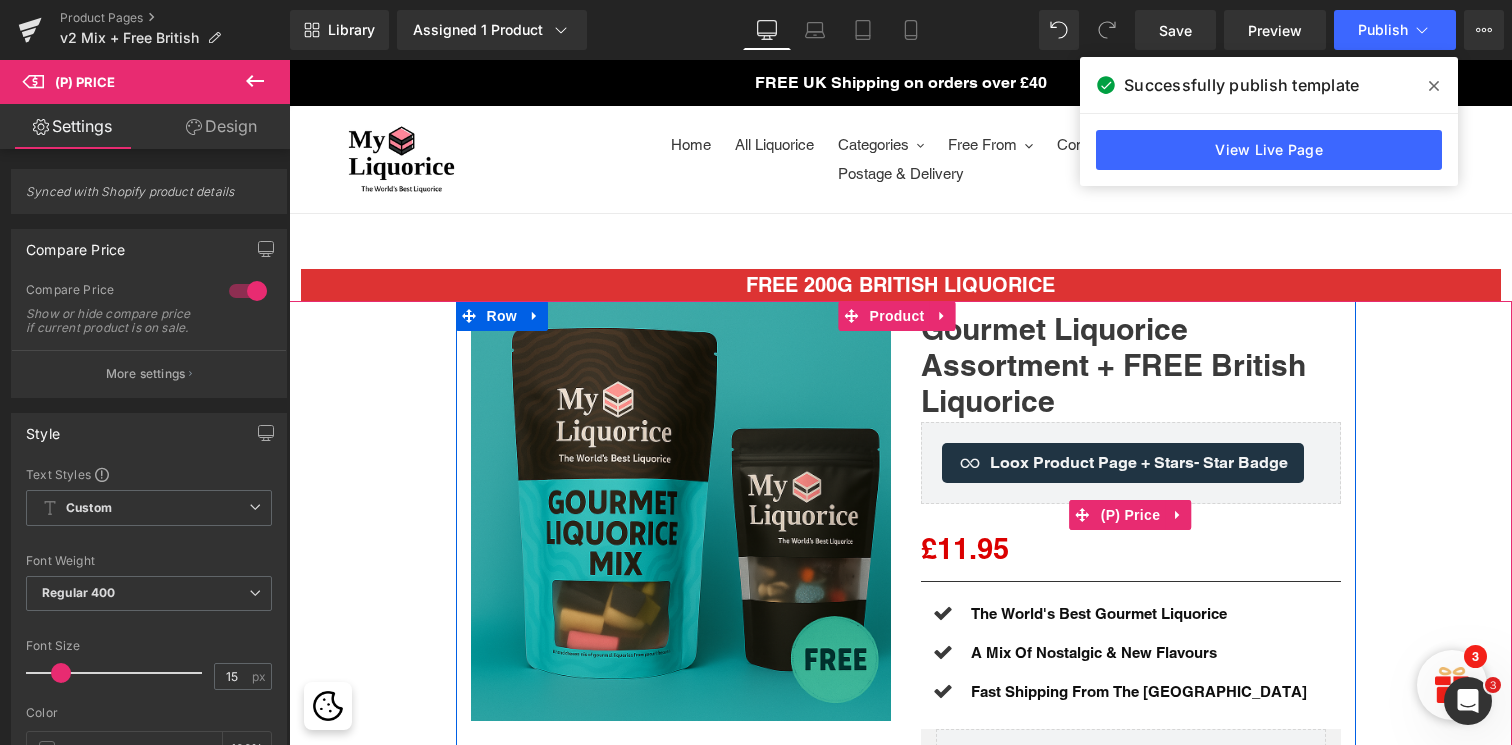 click on "(P) Price" at bounding box center (1131, 515) 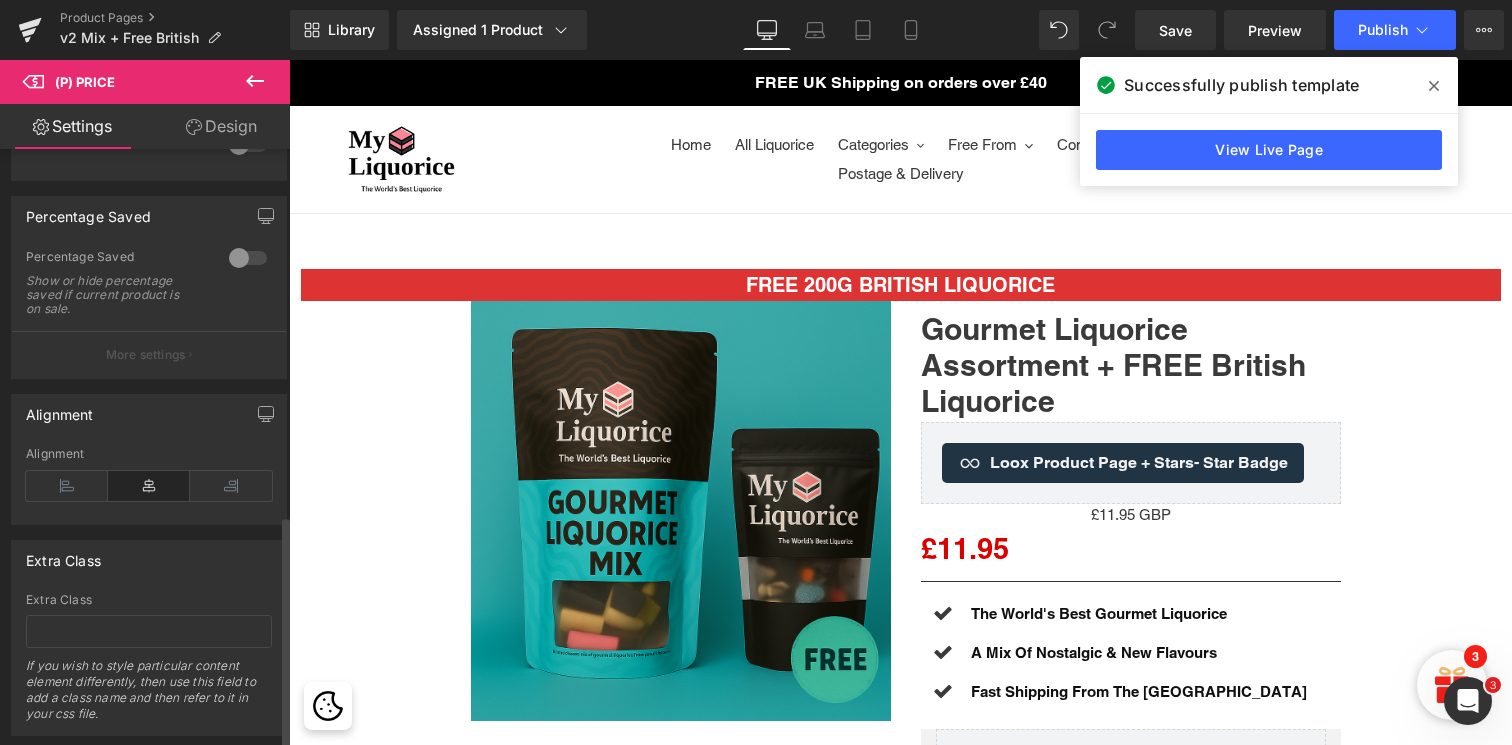 scroll, scrollTop: 937, scrollLeft: 0, axis: vertical 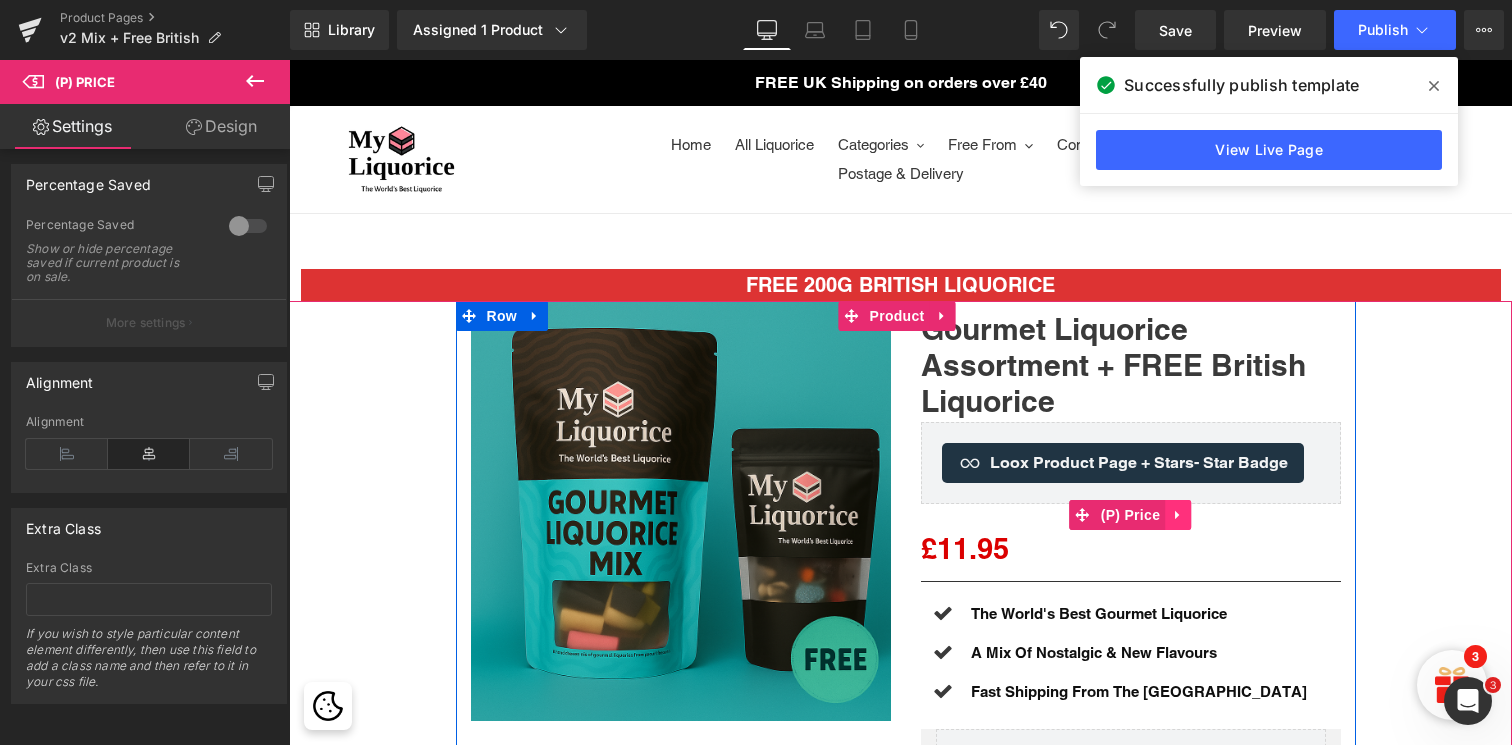 click 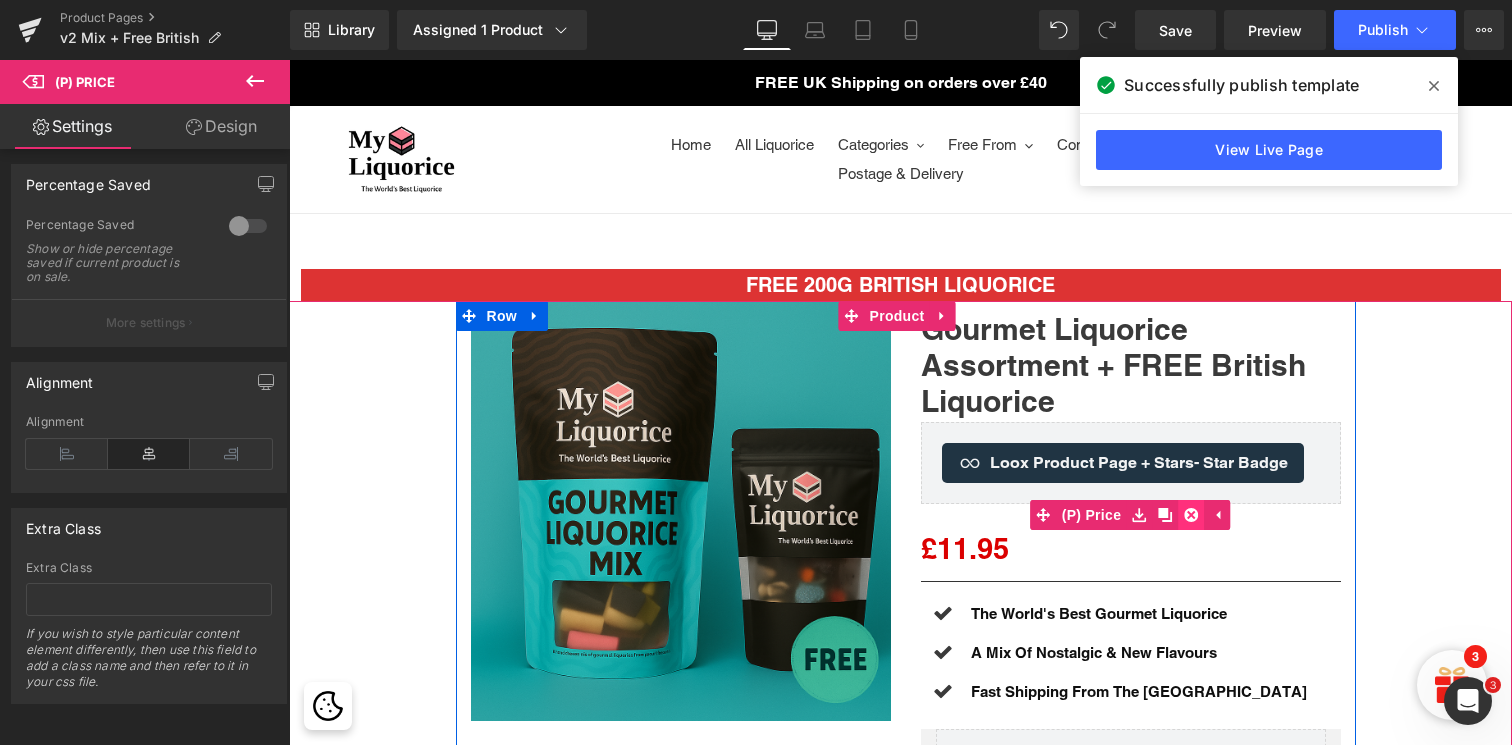 click 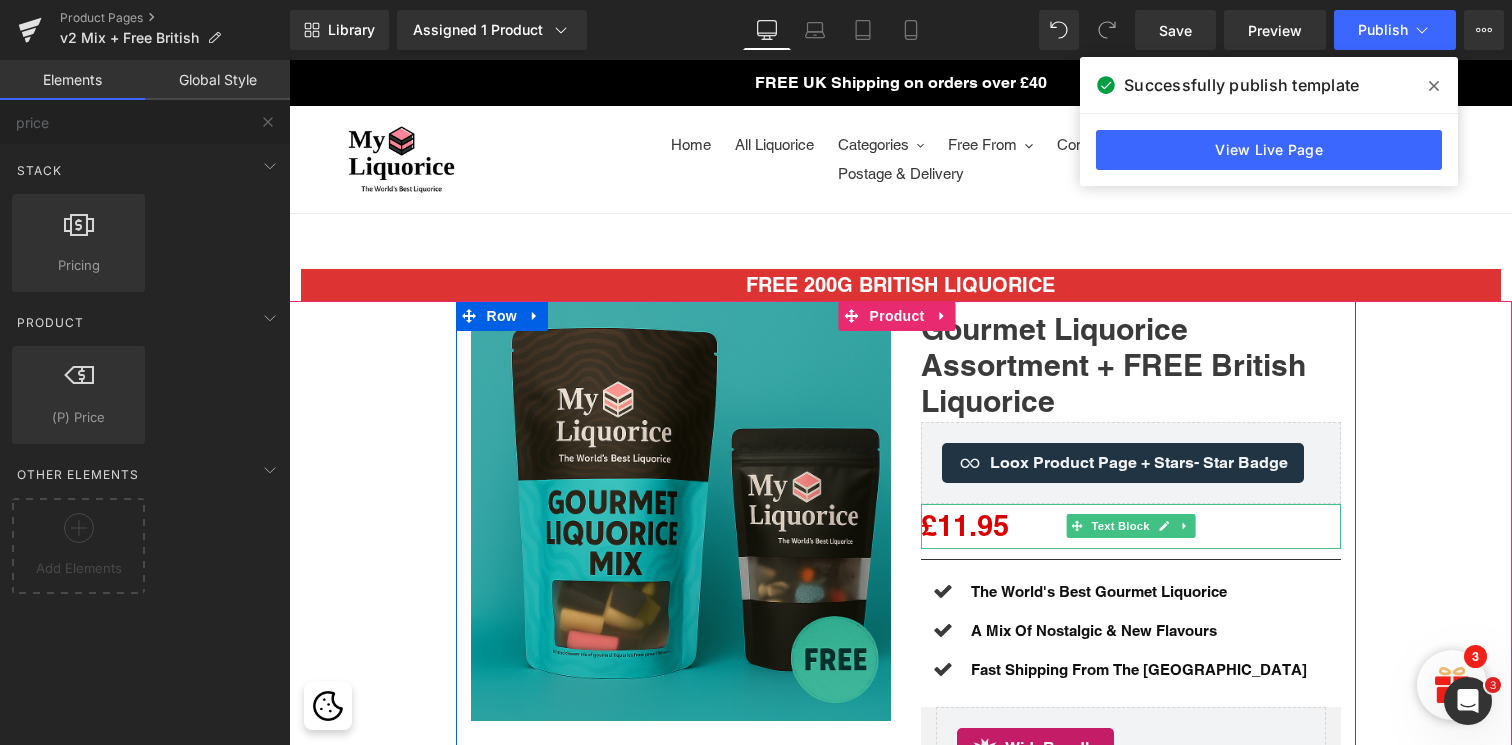 click on "£11.95" at bounding box center [965, 525] 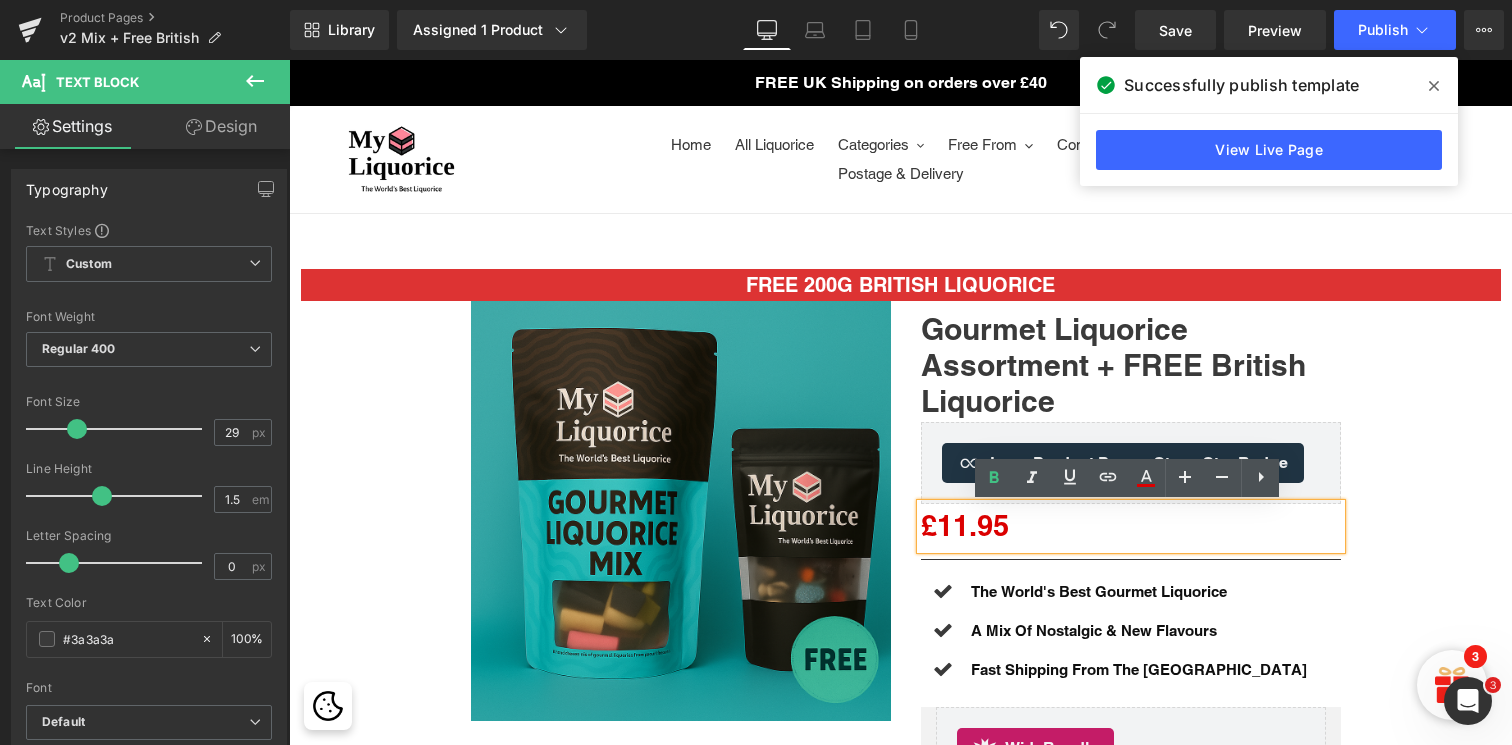 click on "£11.95" at bounding box center [1131, 526] 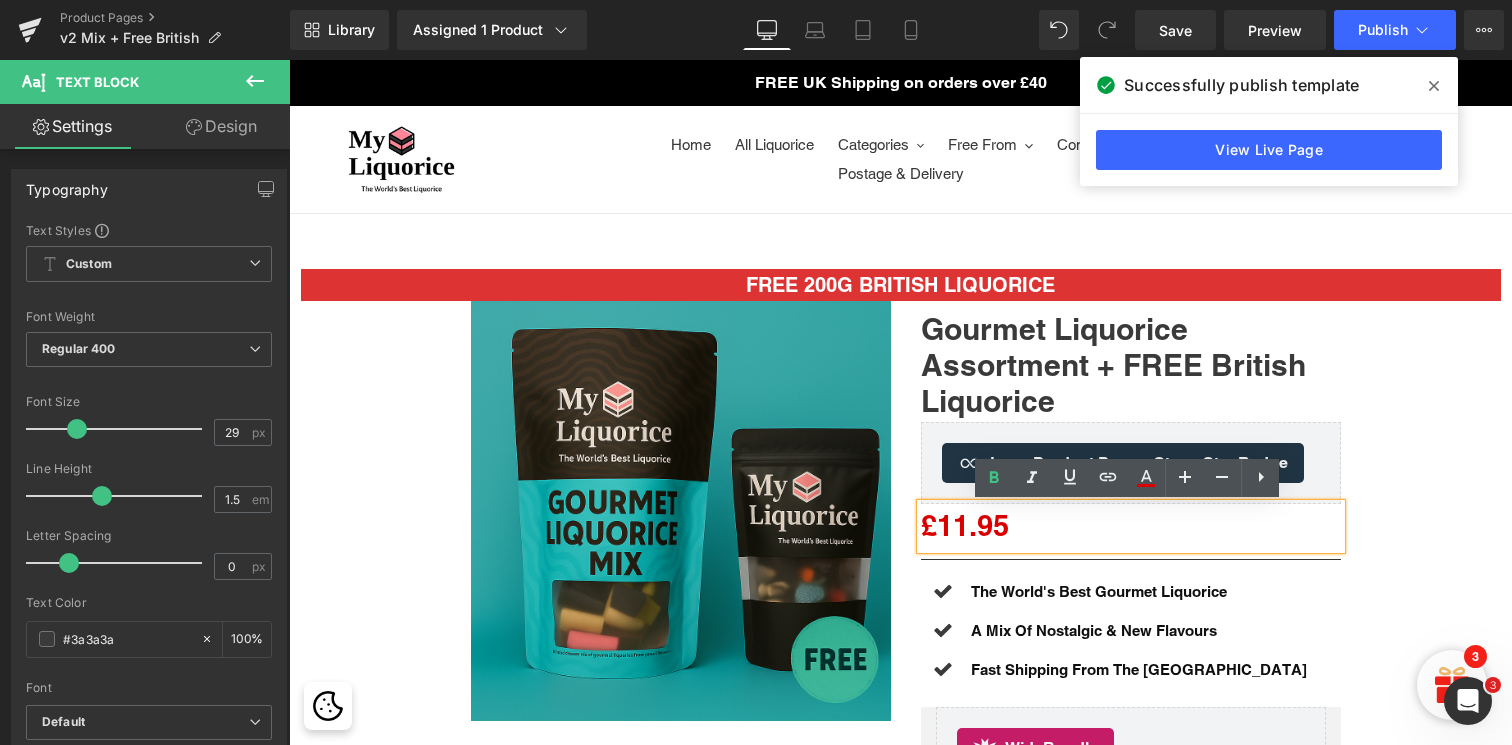 type 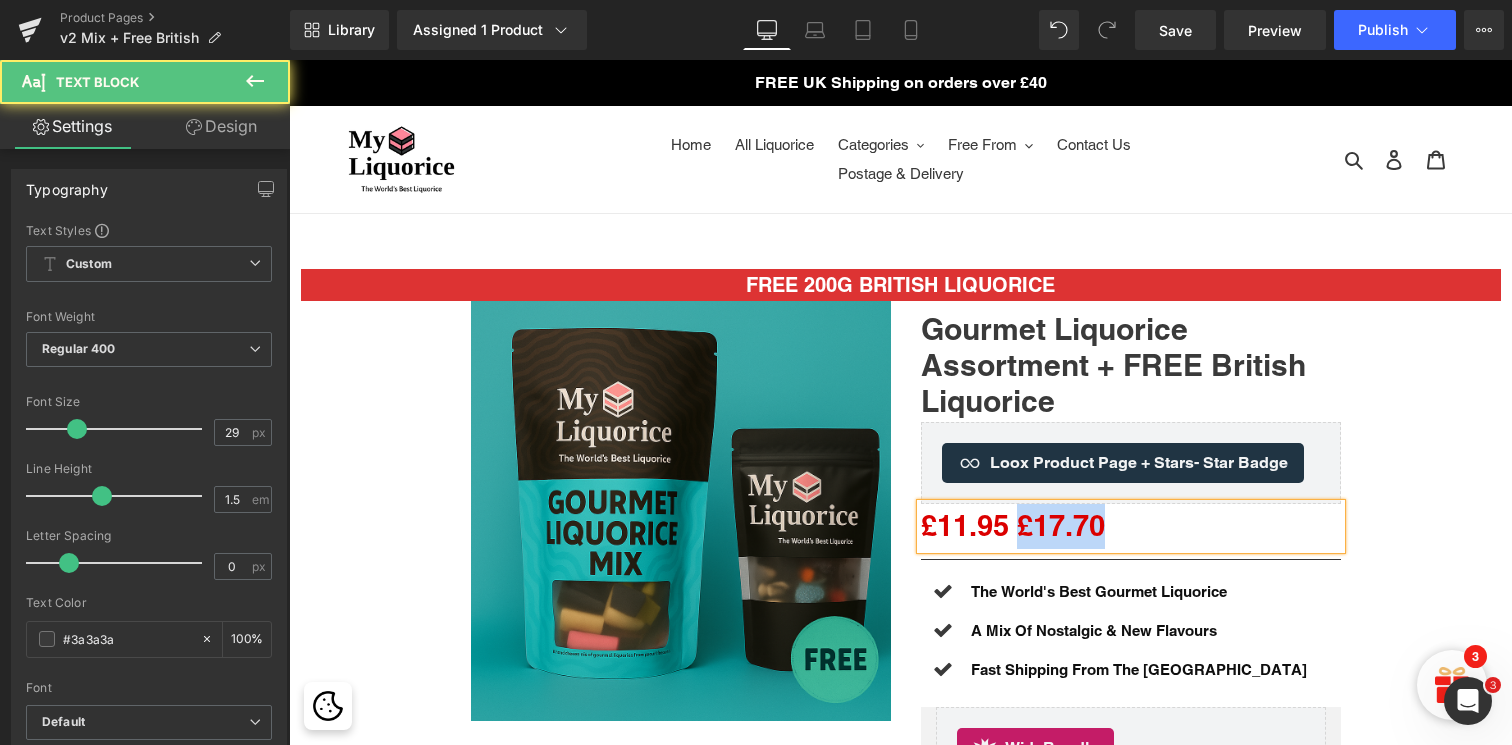 drag, startPoint x: 1107, startPoint y: 528, endPoint x: 1016, endPoint y: 531, distance: 91.04944 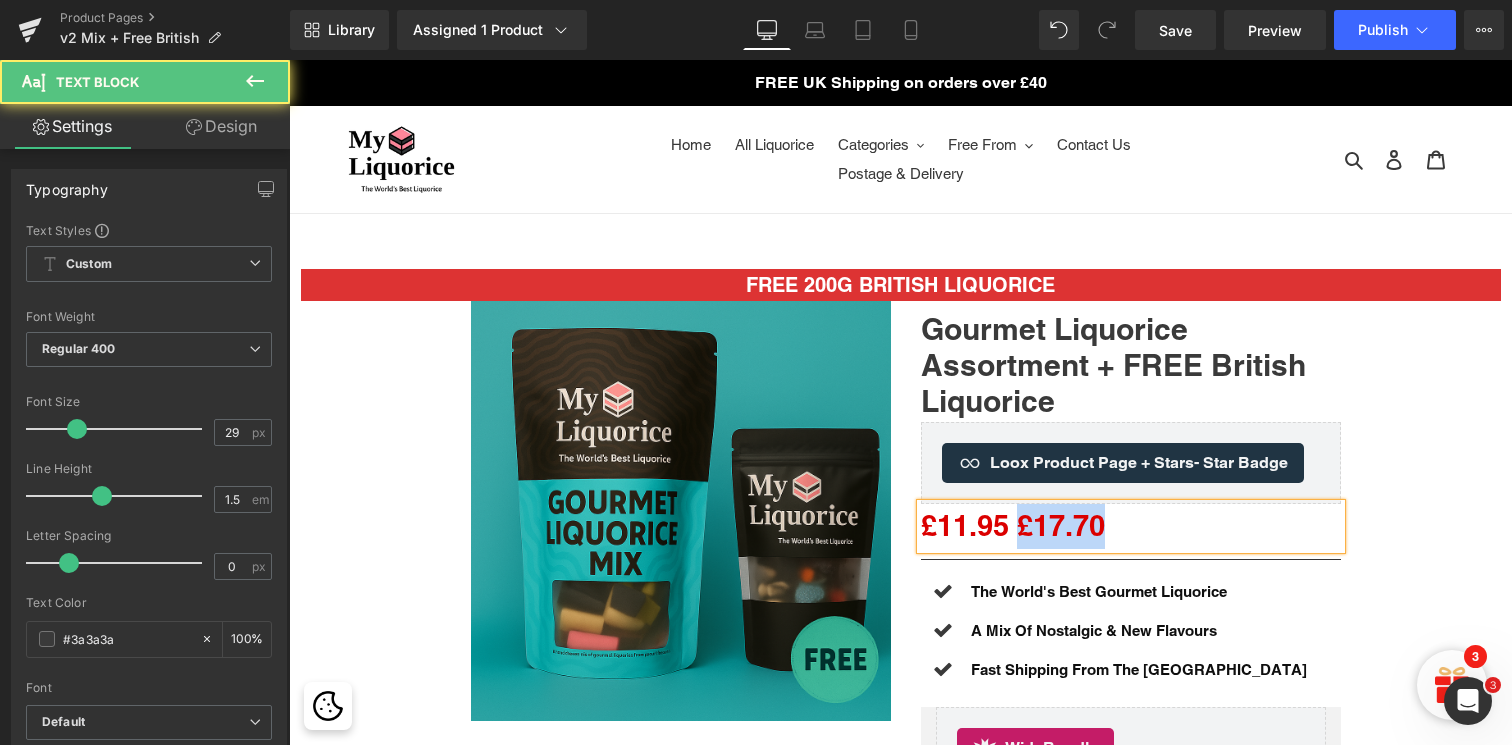 click on "£11.95 £17.70" at bounding box center (1131, 526) 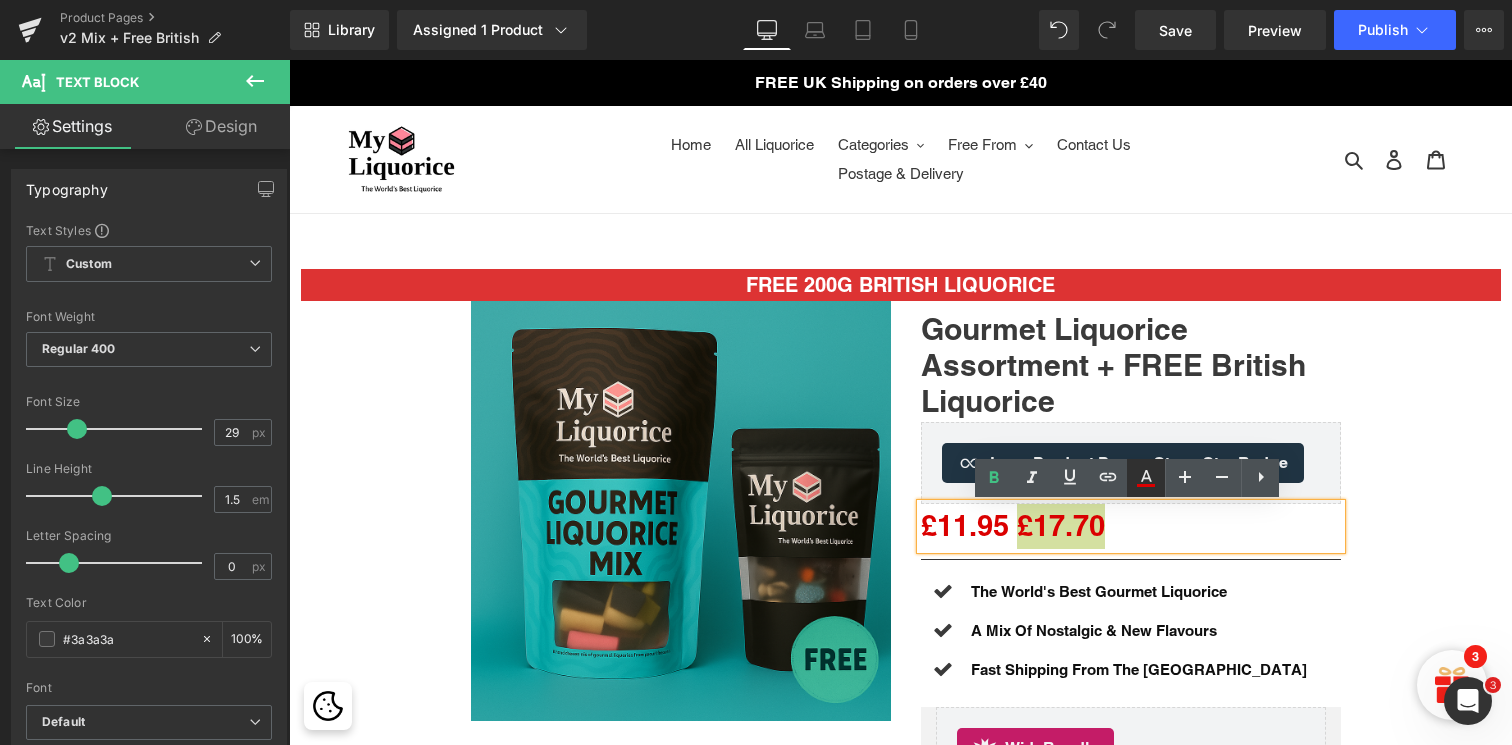 click 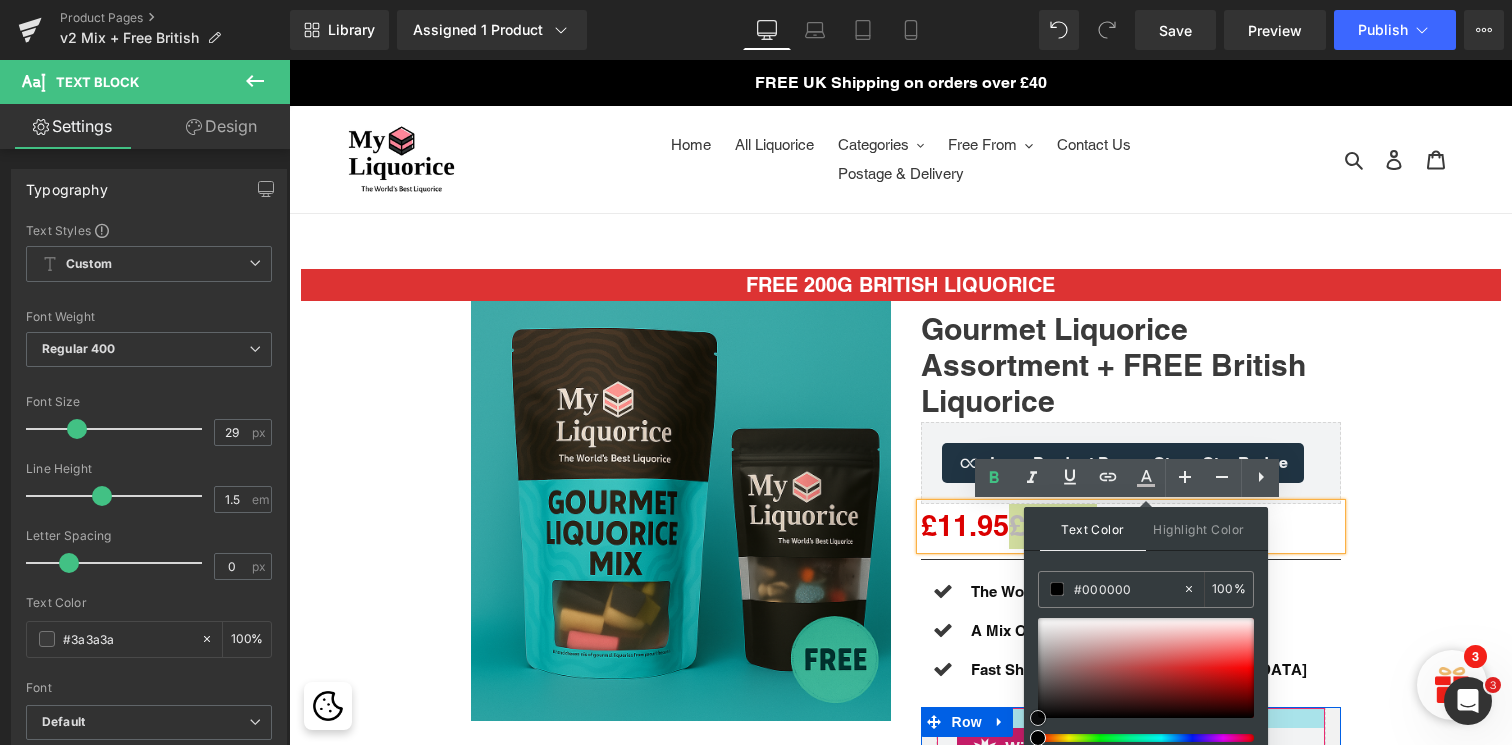 scroll, scrollTop: 33, scrollLeft: 0, axis: vertical 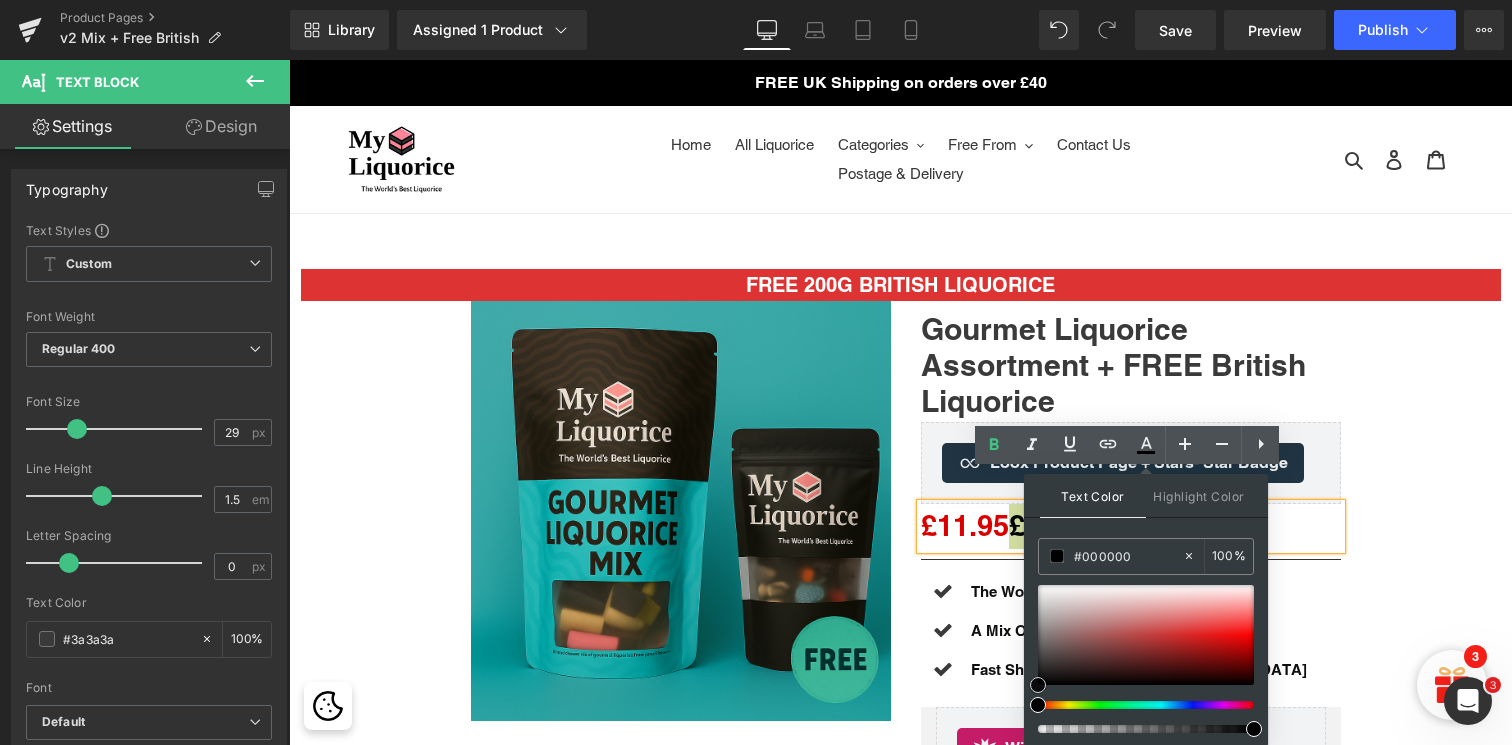 drag, startPoint x: 1149, startPoint y: 631, endPoint x: 1033, endPoint y: 736, distance: 156.46405 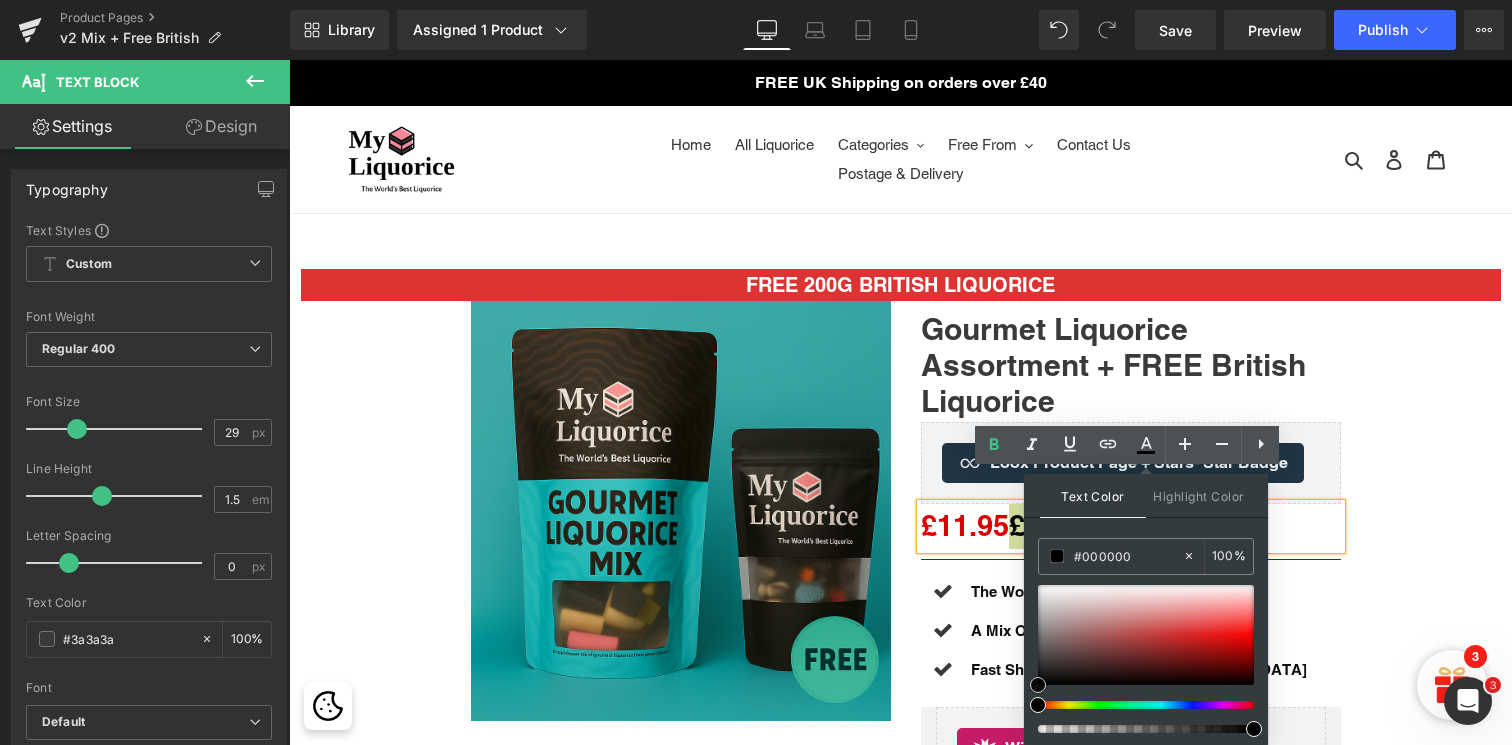 click on "Text Color Highlight Color rgba(0, 0, 0, 1) #000000 100 % none 0 %" at bounding box center (1146, 610) 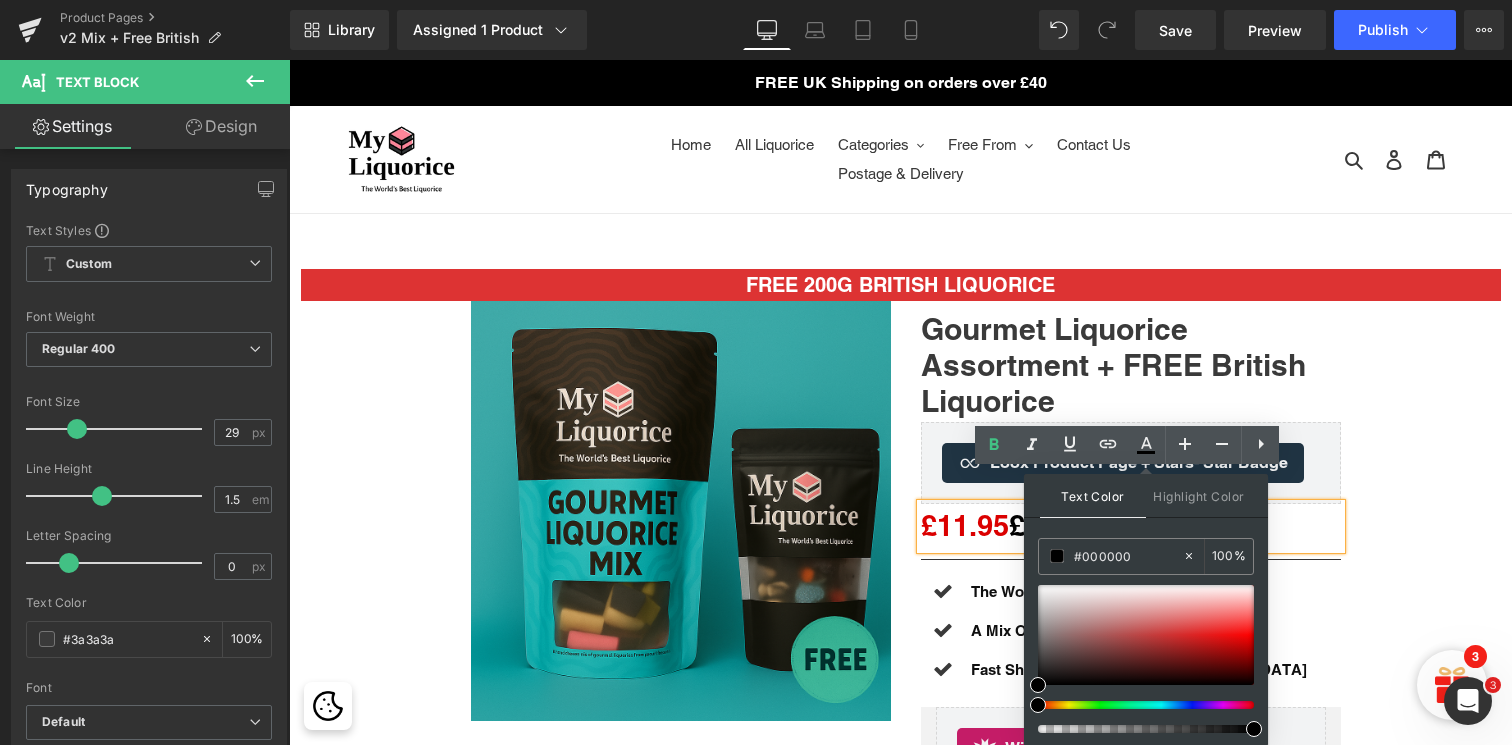 click on "£11.95" at bounding box center (965, 525) 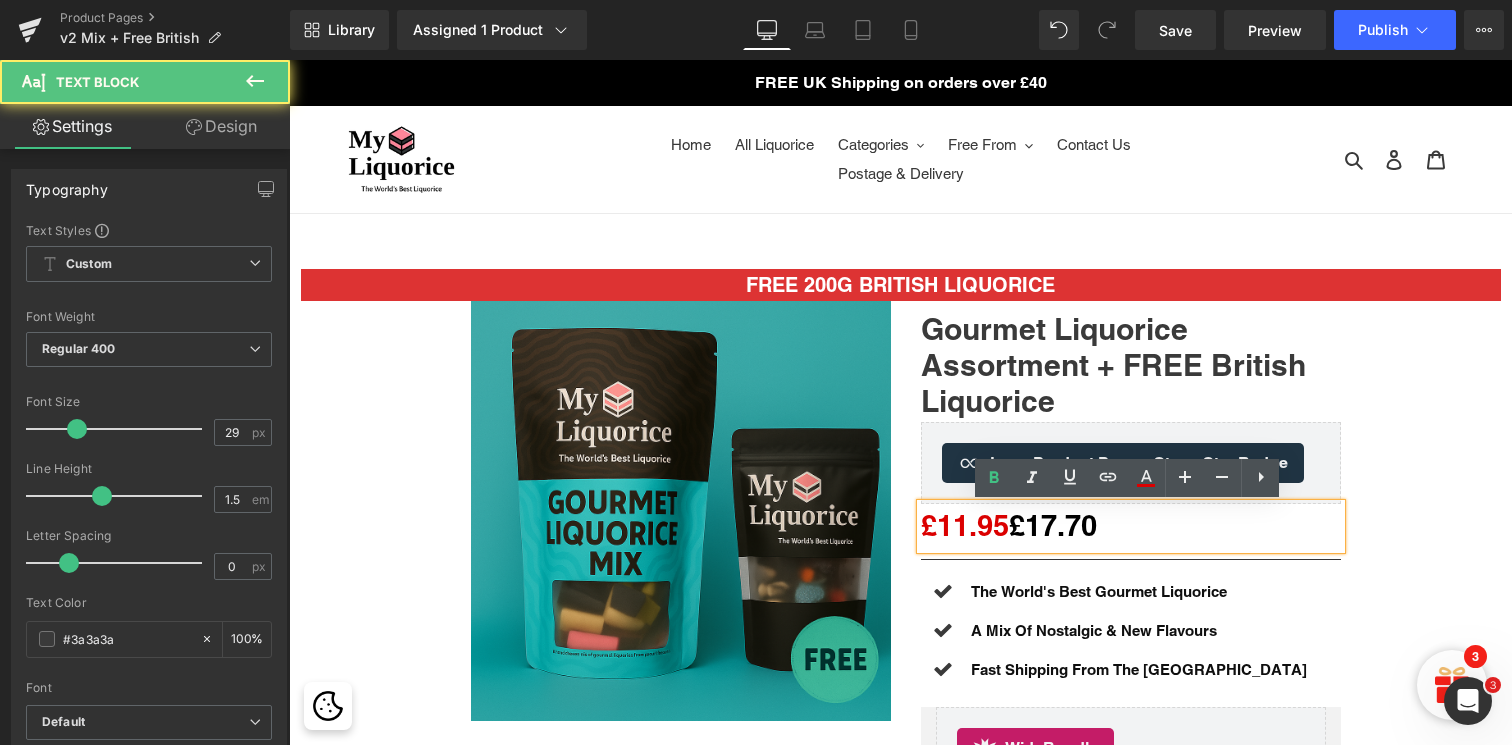scroll, scrollTop: 0, scrollLeft: 0, axis: both 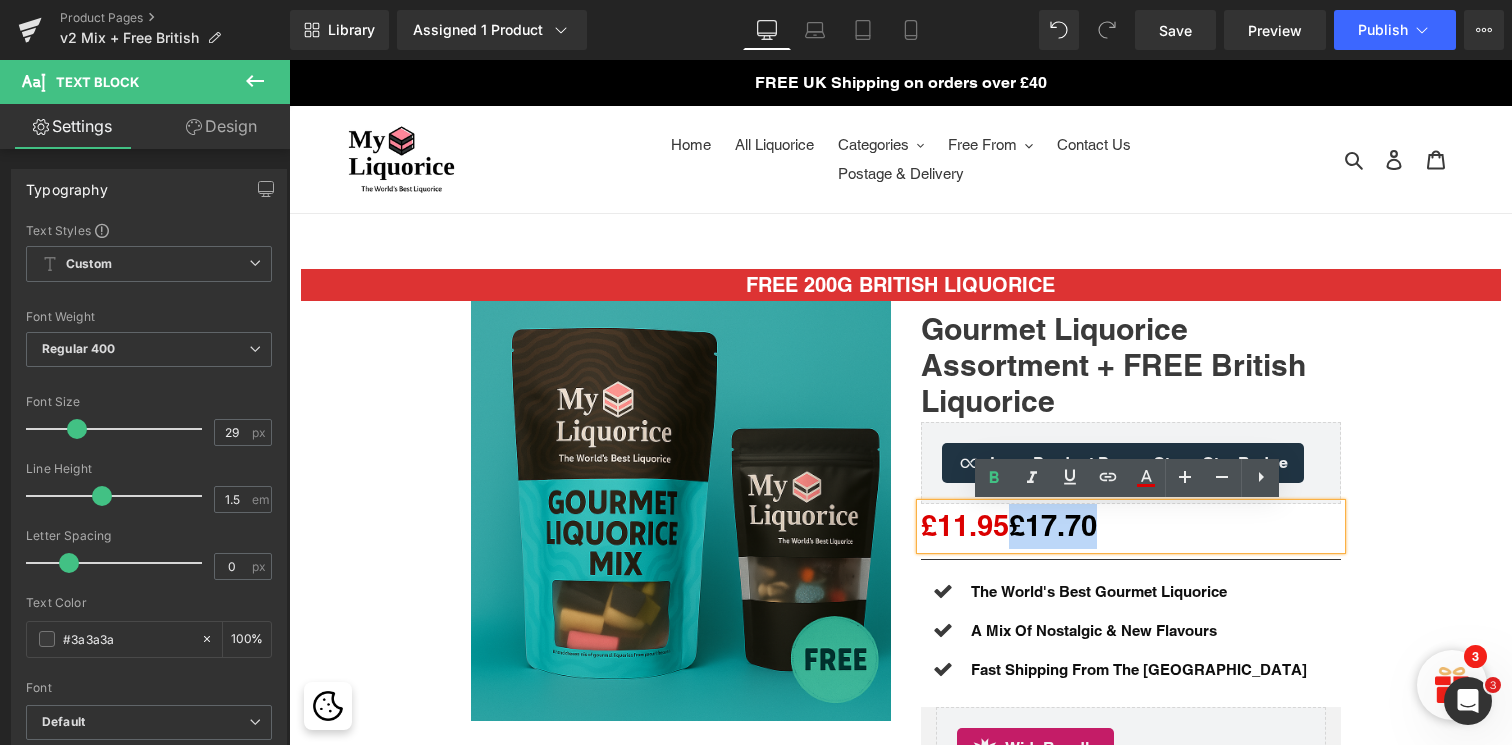 drag, startPoint x: 1107, startPoint y: 531, endPoint x: 1018, endPoint y: 530, distance: 89.005615 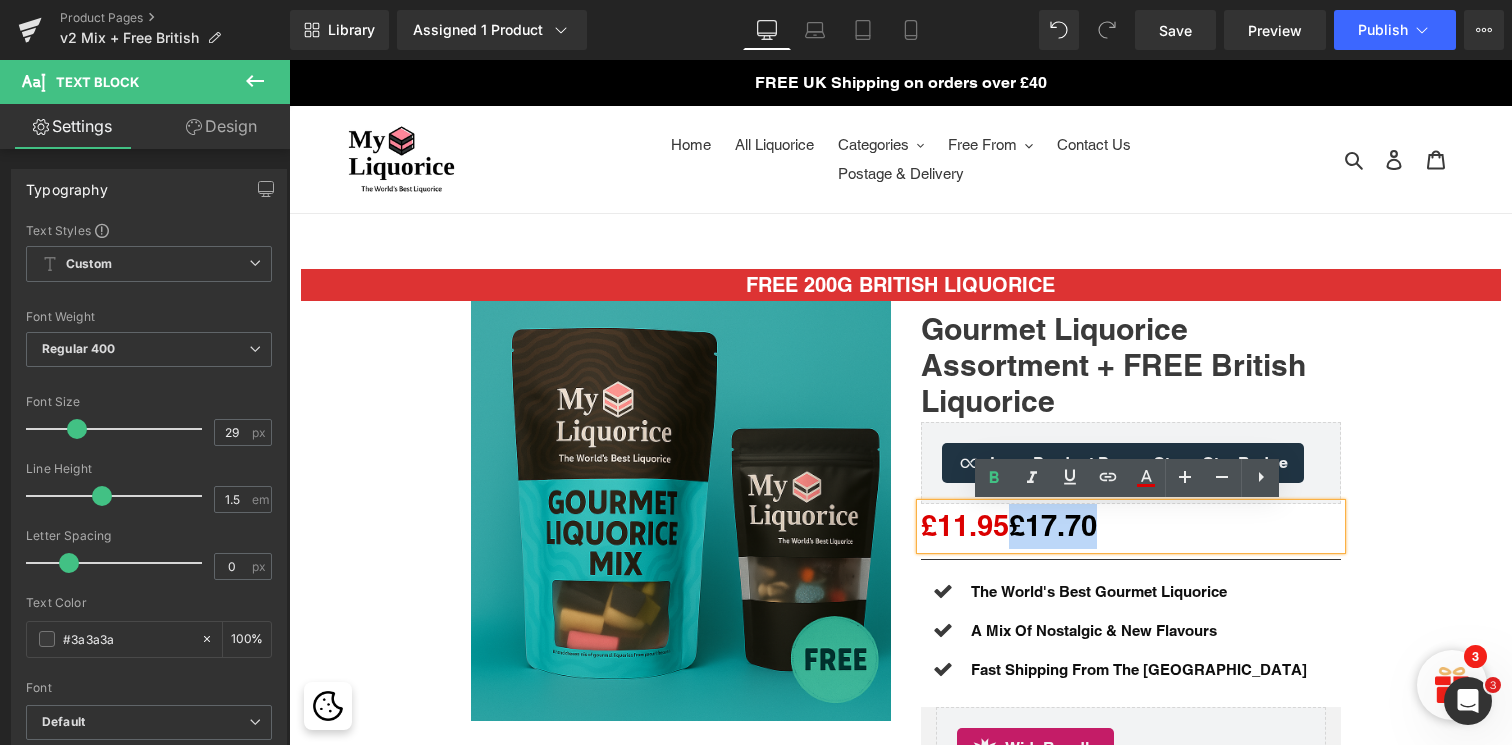 click on "£11.95  £17.70" at bounding box center [1131, 526] 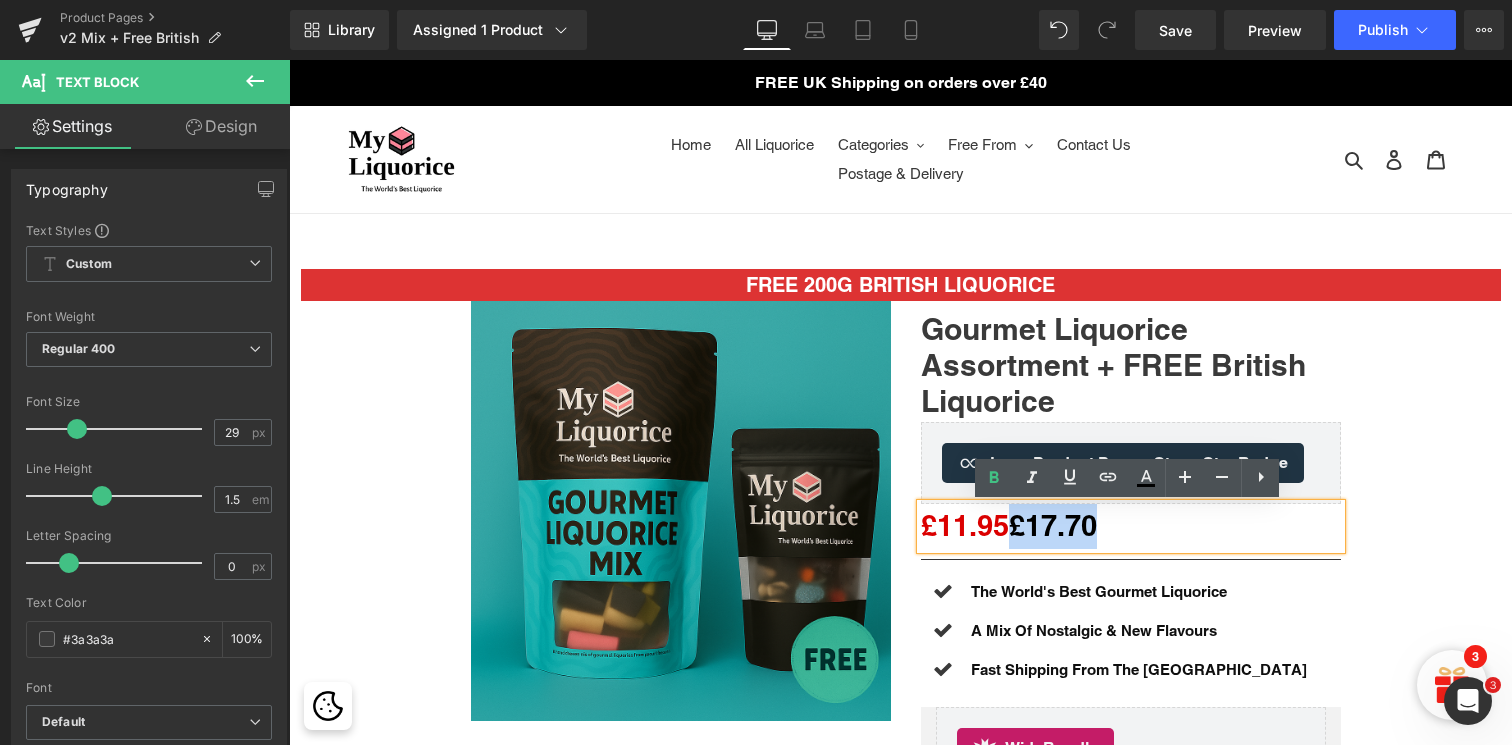 copy on "£17.70" 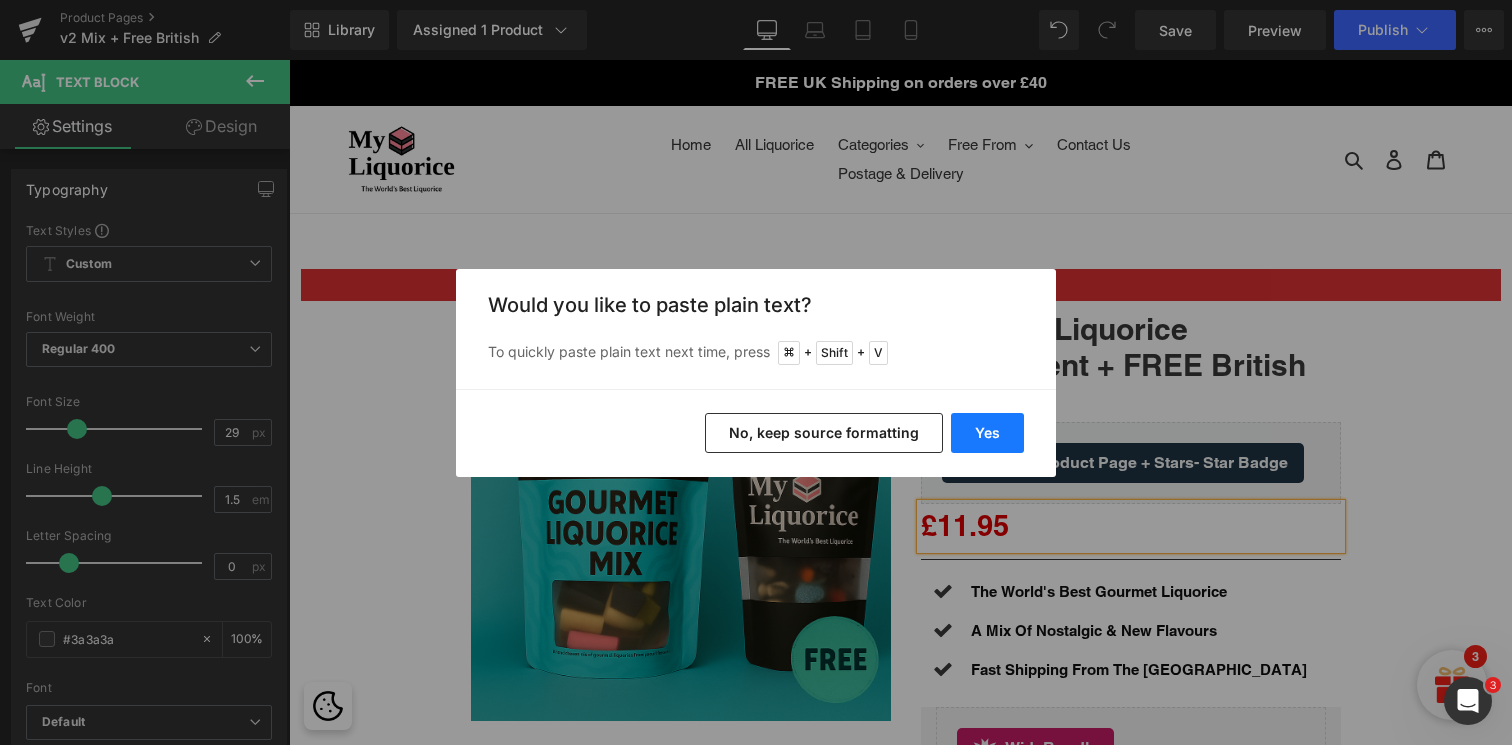 drag, startPoint x: 974, startPoint y: 441, endPoint x: 685, endPoint y: 381, distance: 295.16266 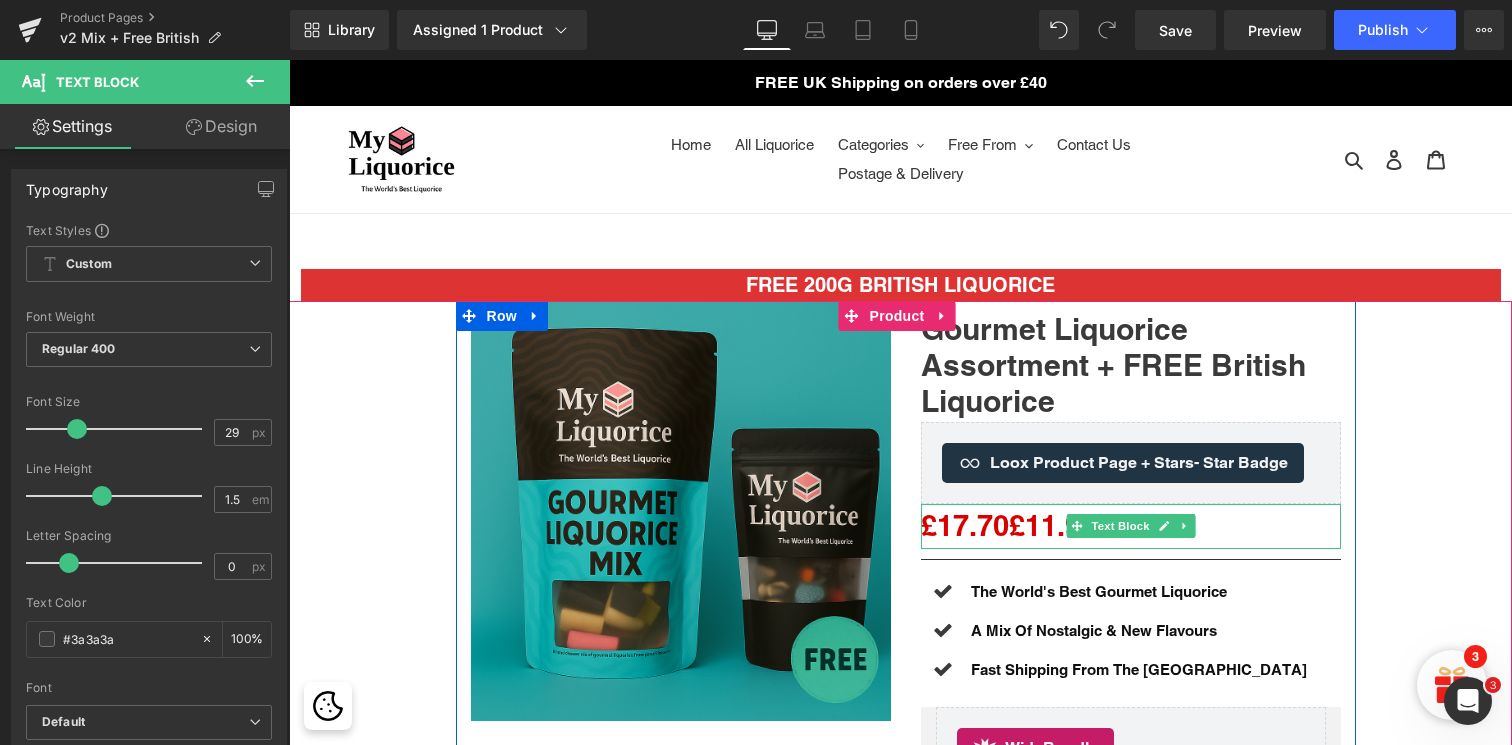 click on "£17.70£11.95" at bounding box center [1009, 525] 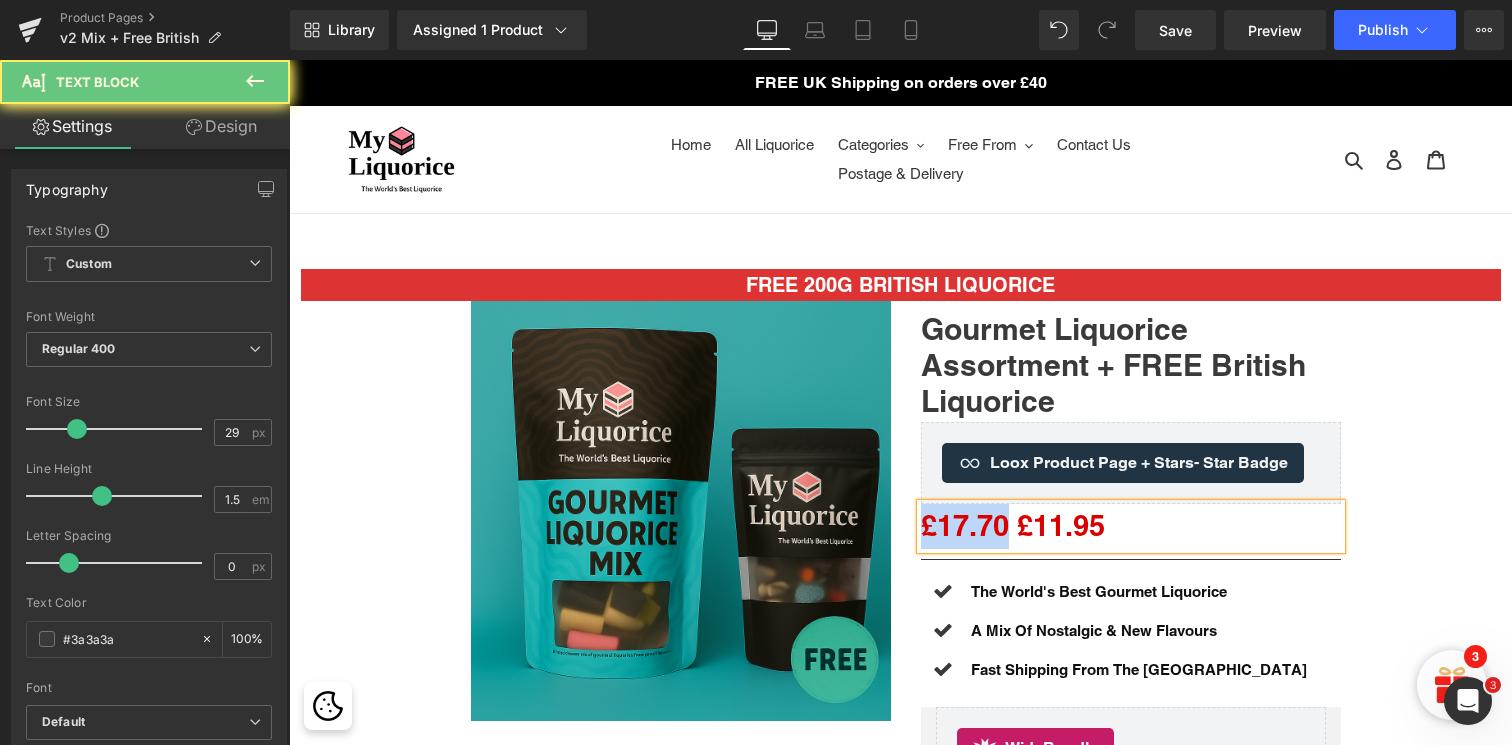 drag, startPoint x: 1007, startPoint y: 529, endPoint x: 915, endPoint y: 529, distance: 92 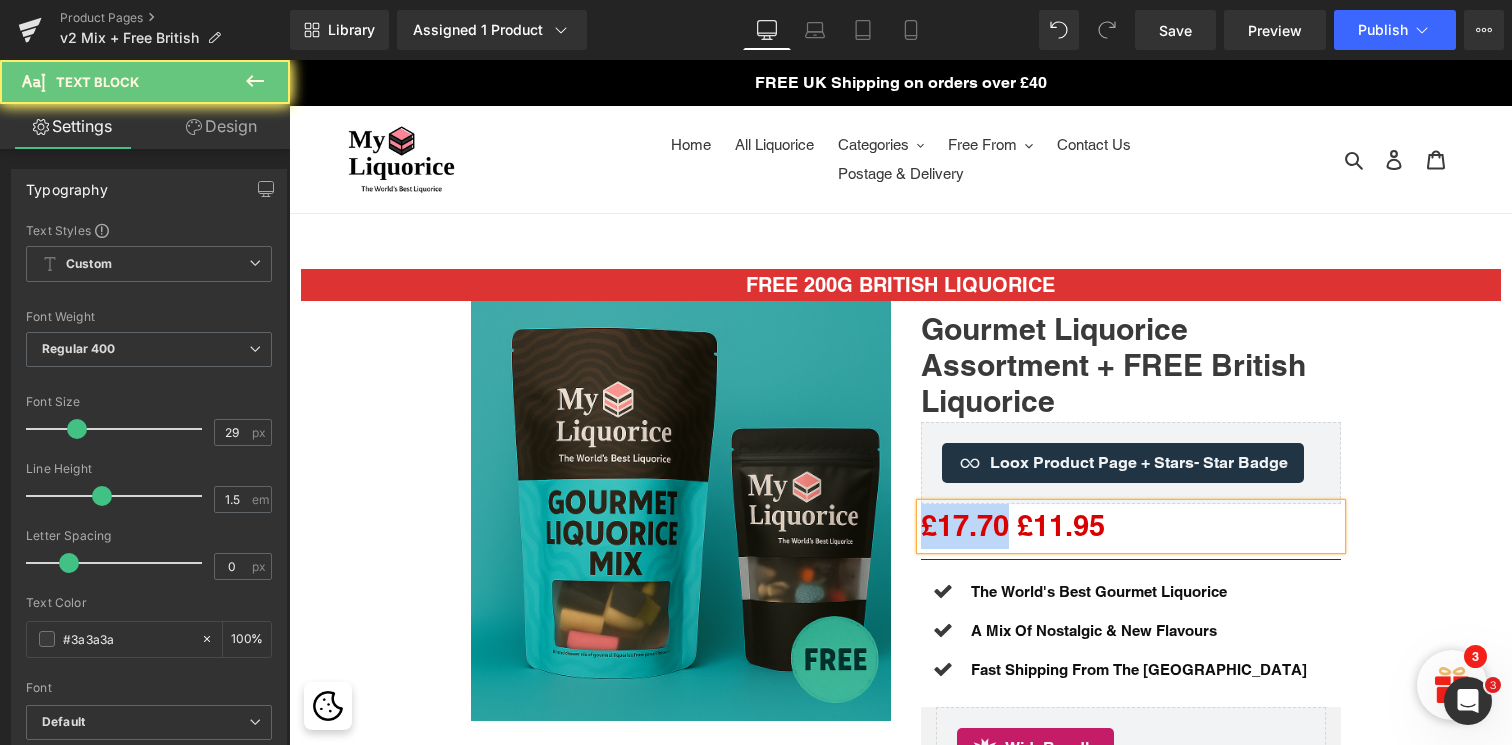 click on "£17.70 £11.95" at bounding box center (1131, 526) 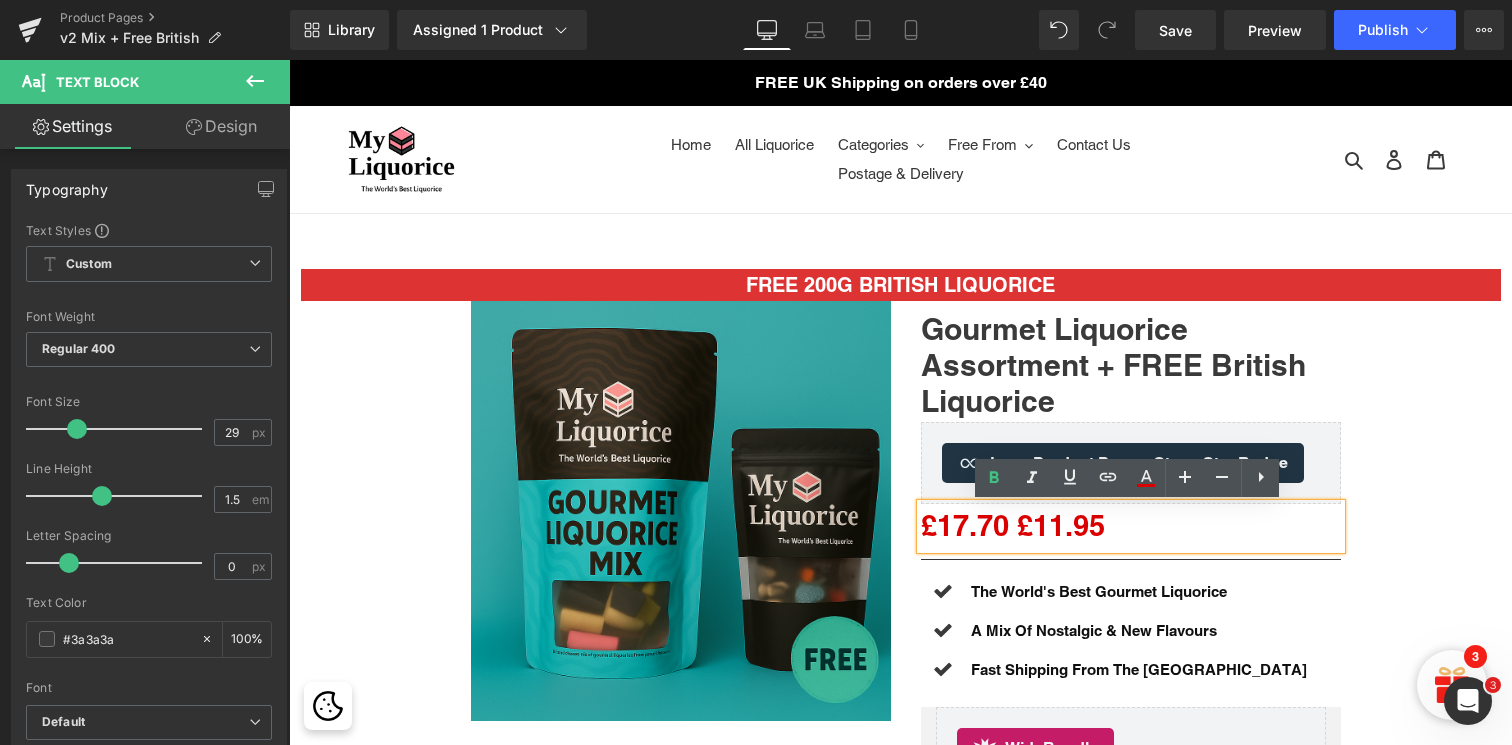click on "£17.70 £11.95" at bounding box center (1013, 525) 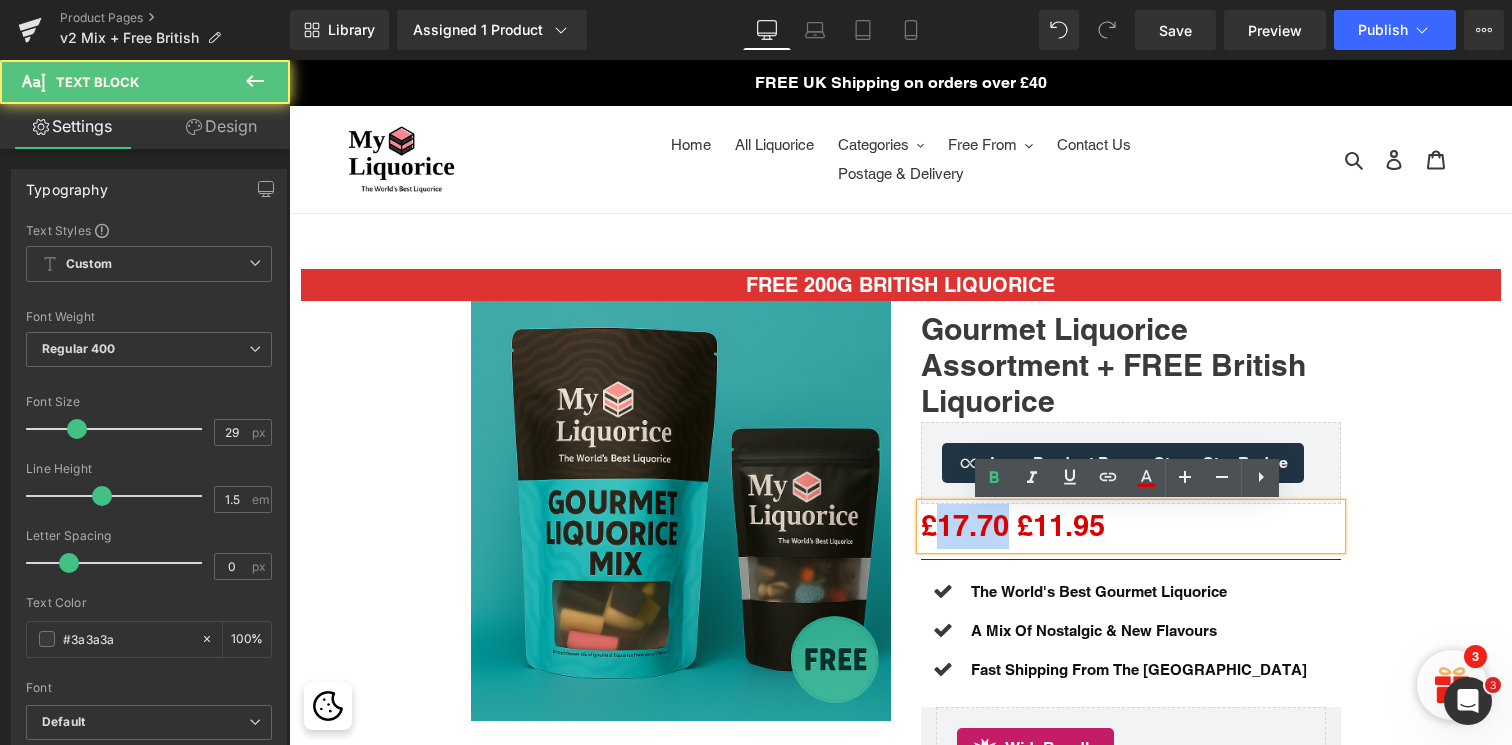 click on "£17.70 £11.95" at bounding box center [1013, 525] 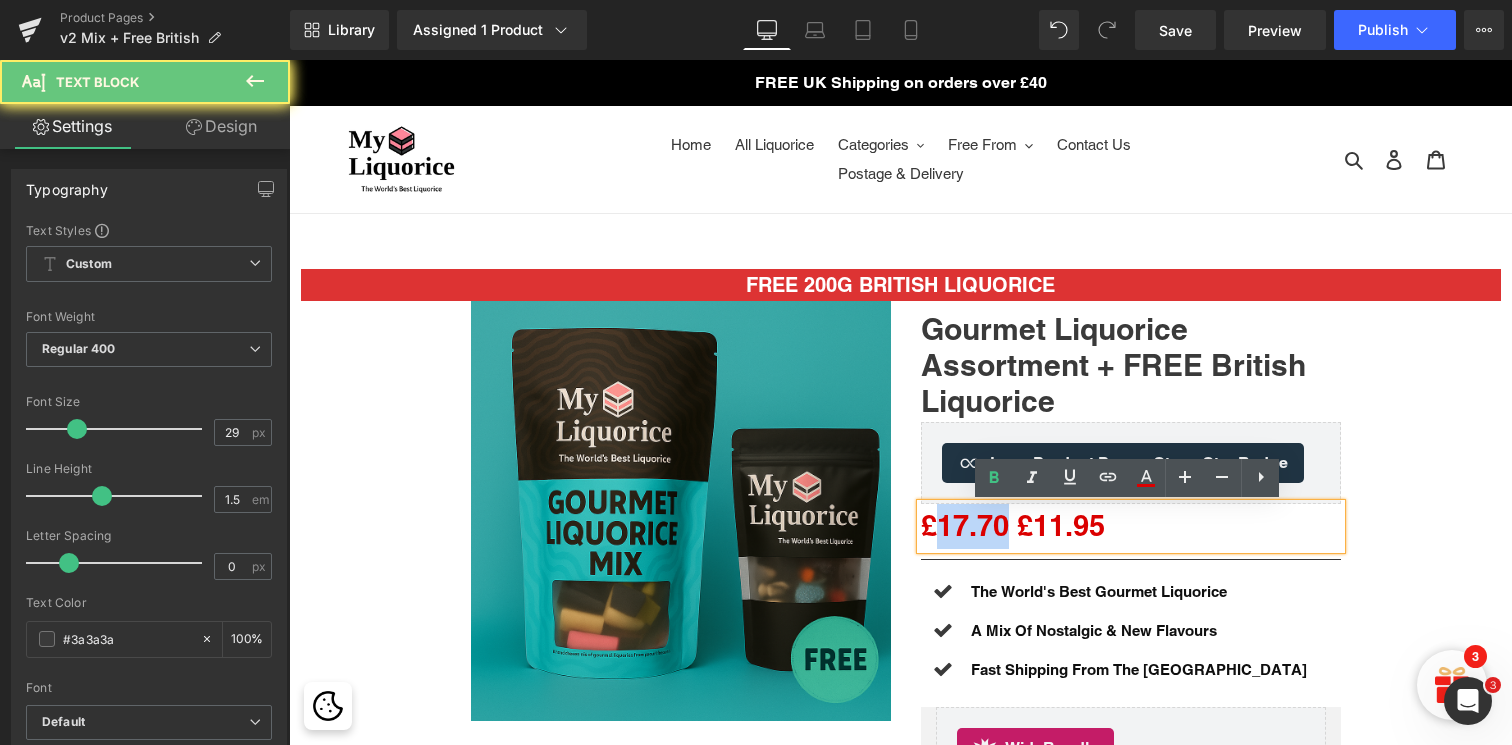 click on "£17.70 £11.95" at bounding box center [1013, 525] 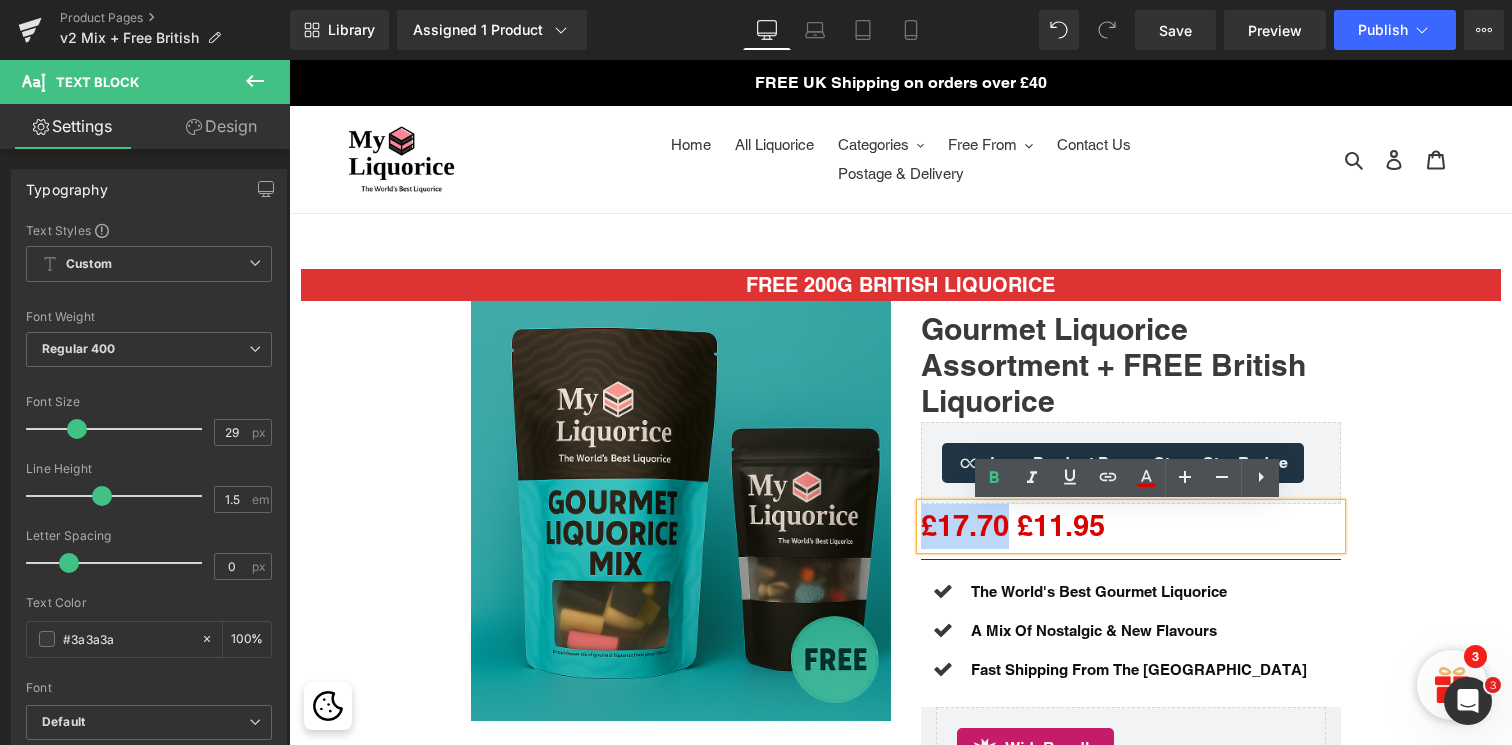 drag, startPoint x: 1006, startPoint y: 528, endPoint x: 918, endPoint y: 527, distance: 88.005684 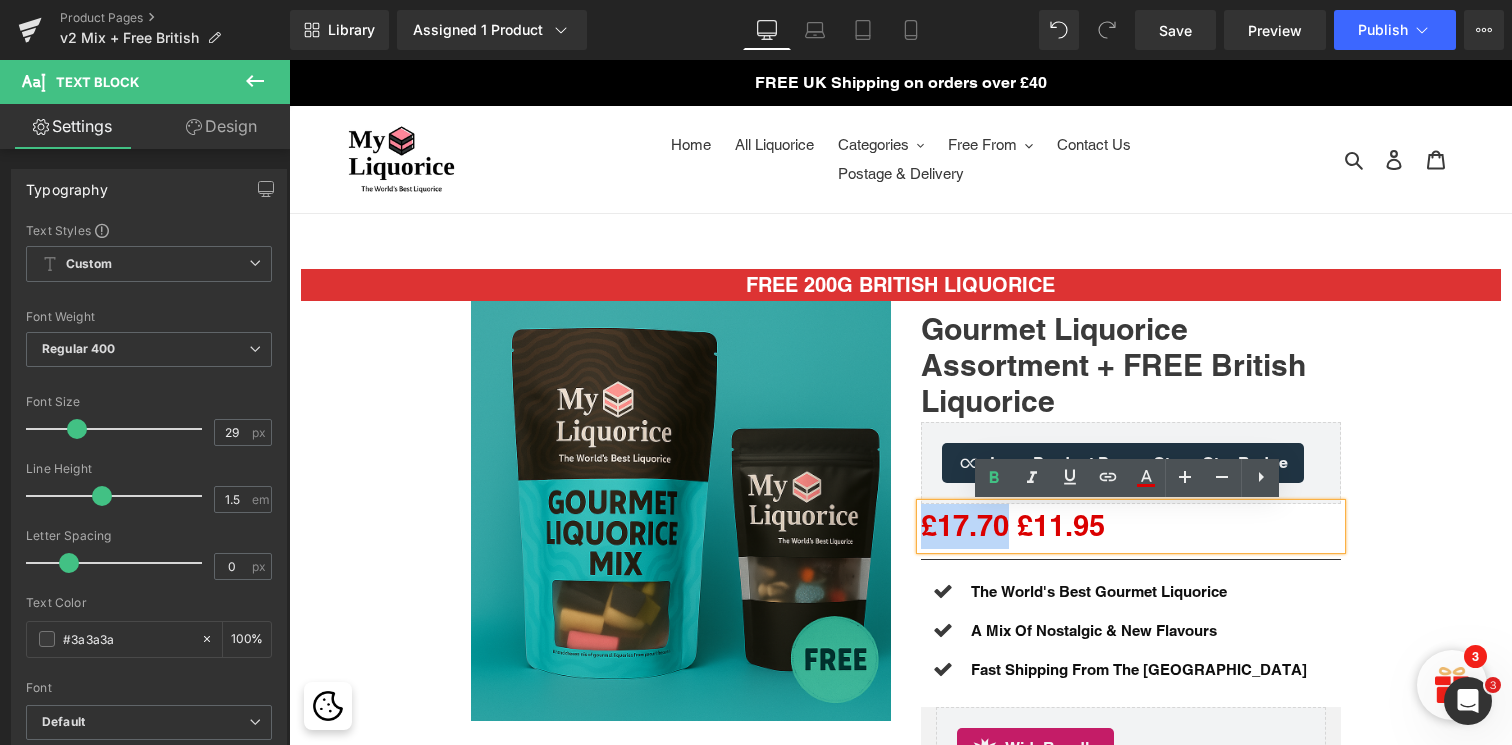 click on "£17.70 £11.95" at bounding box center [1013, 525] 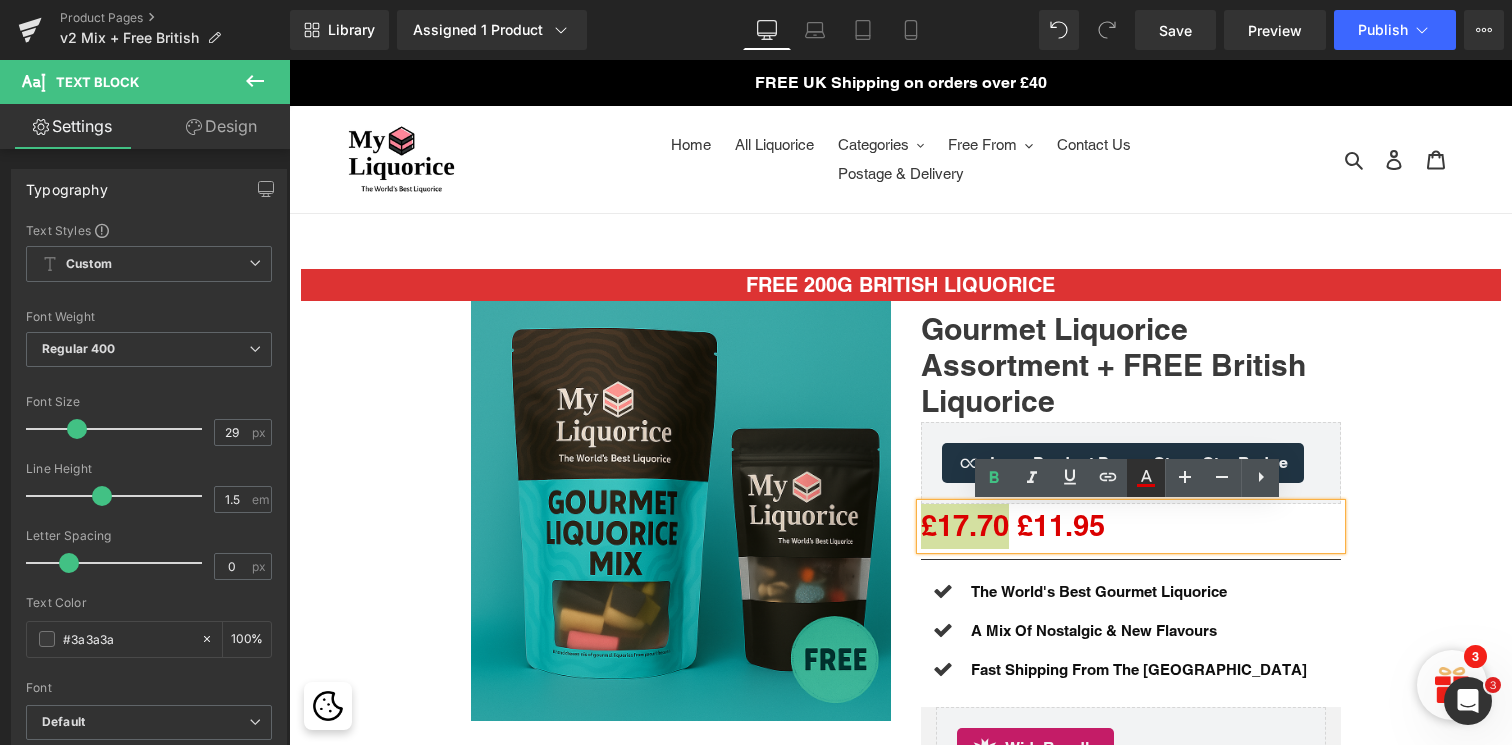 click 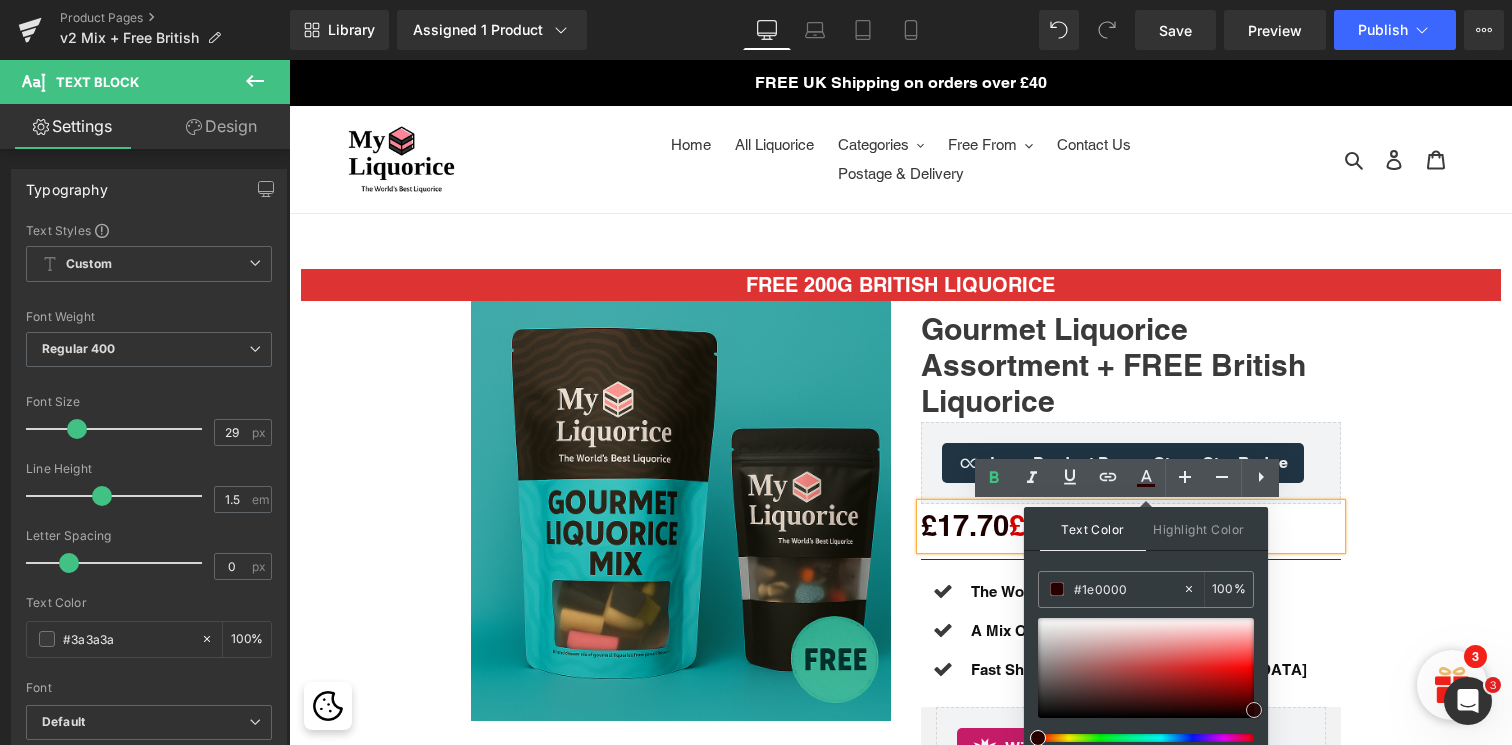 type on "#000000" 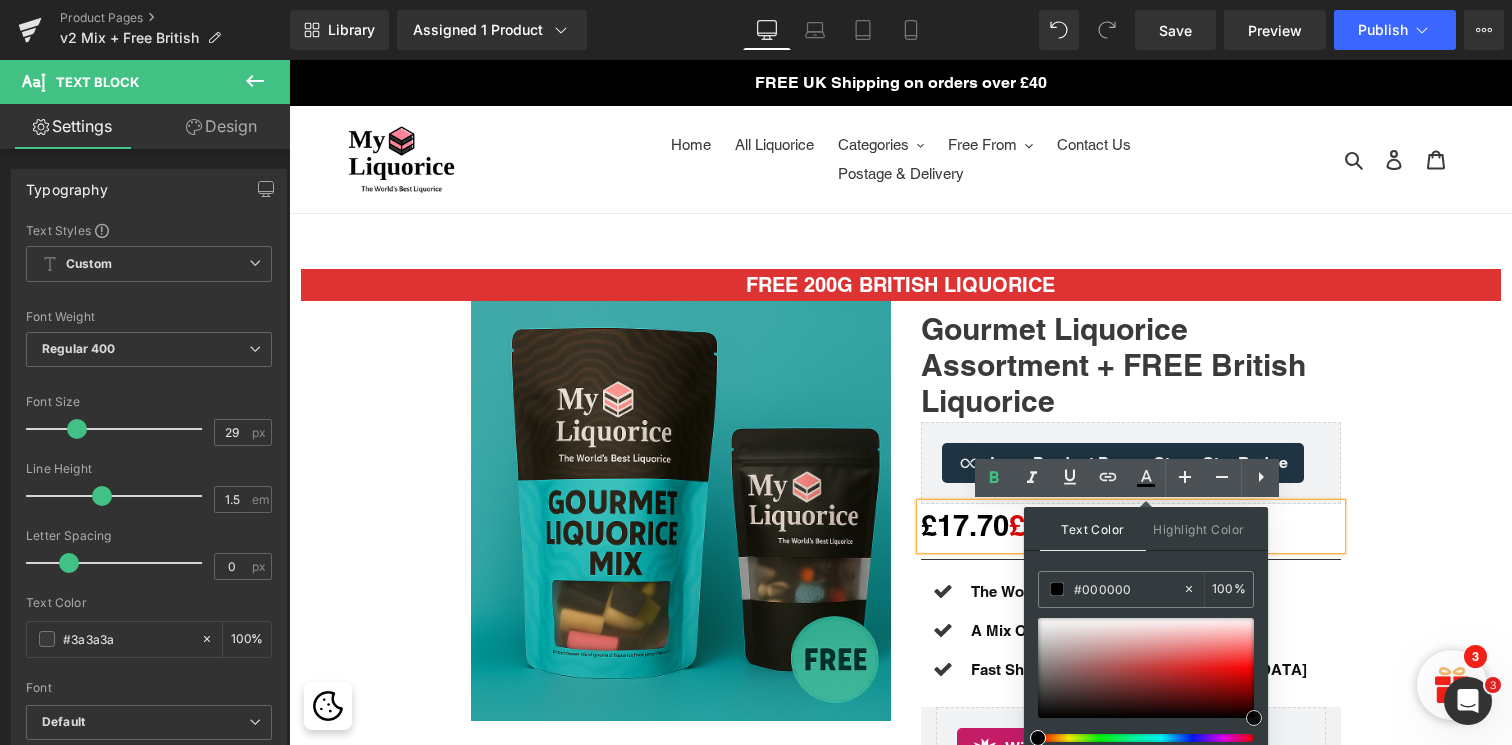 drag, startPoint x: 1199, startPoint y: 646, endPoint x: 1266, endPoint y: 723, distance: 102.0686 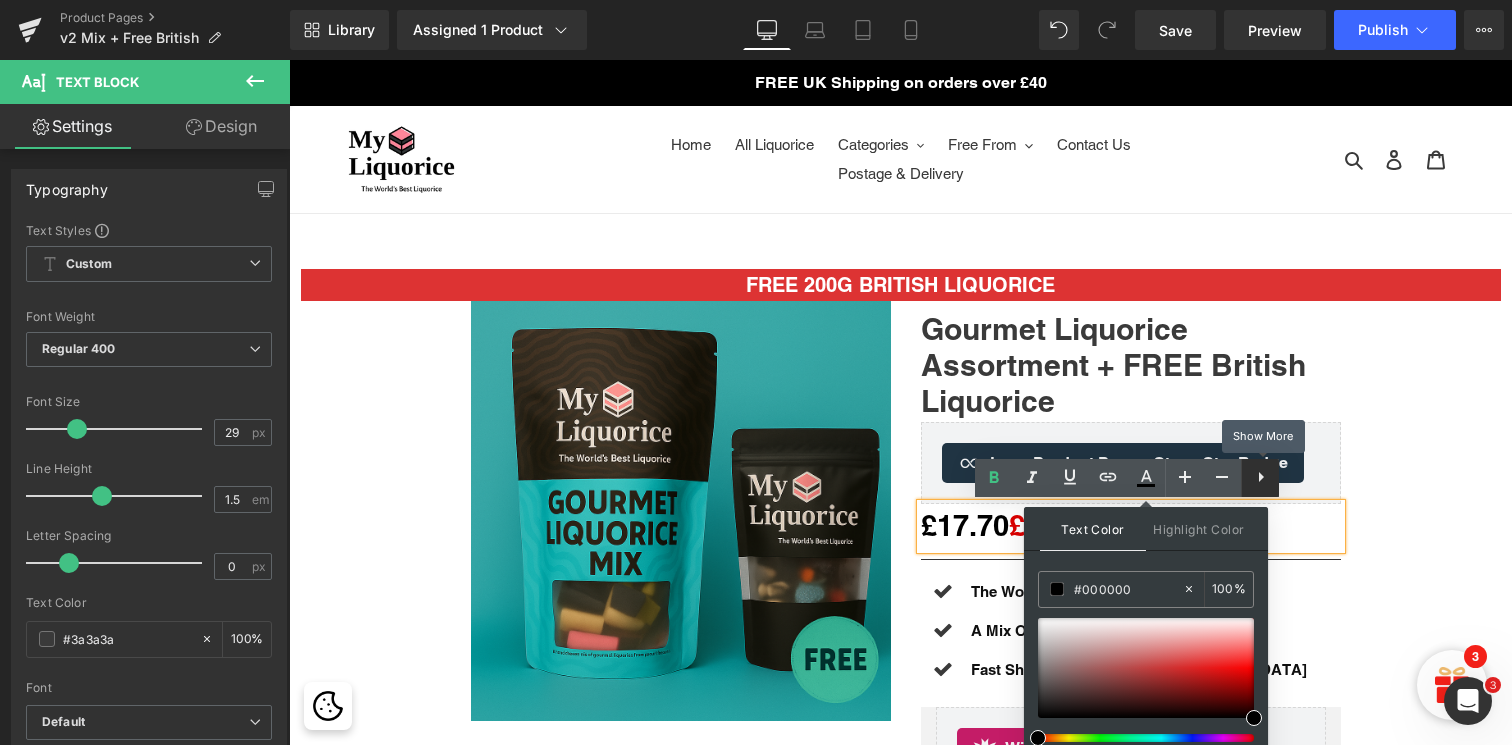 click 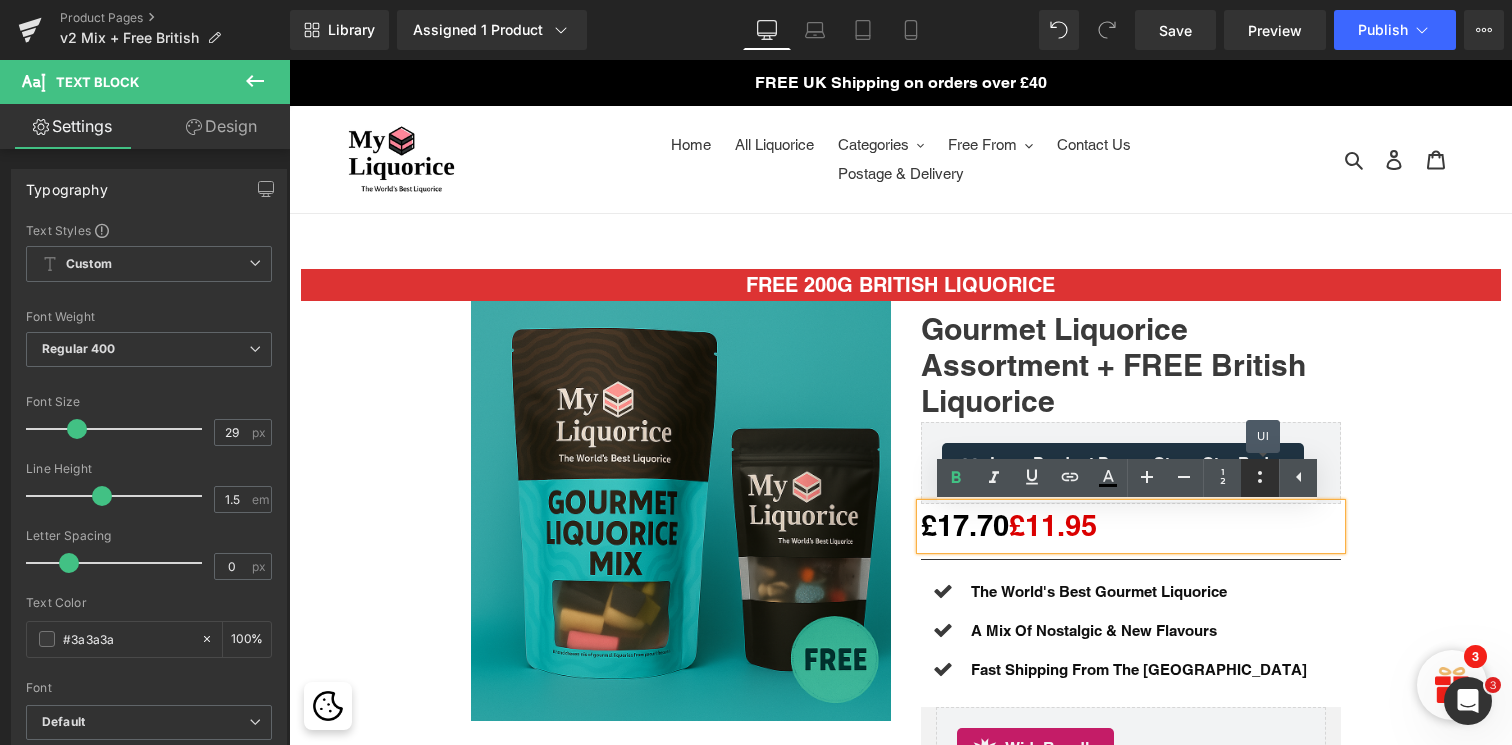 click 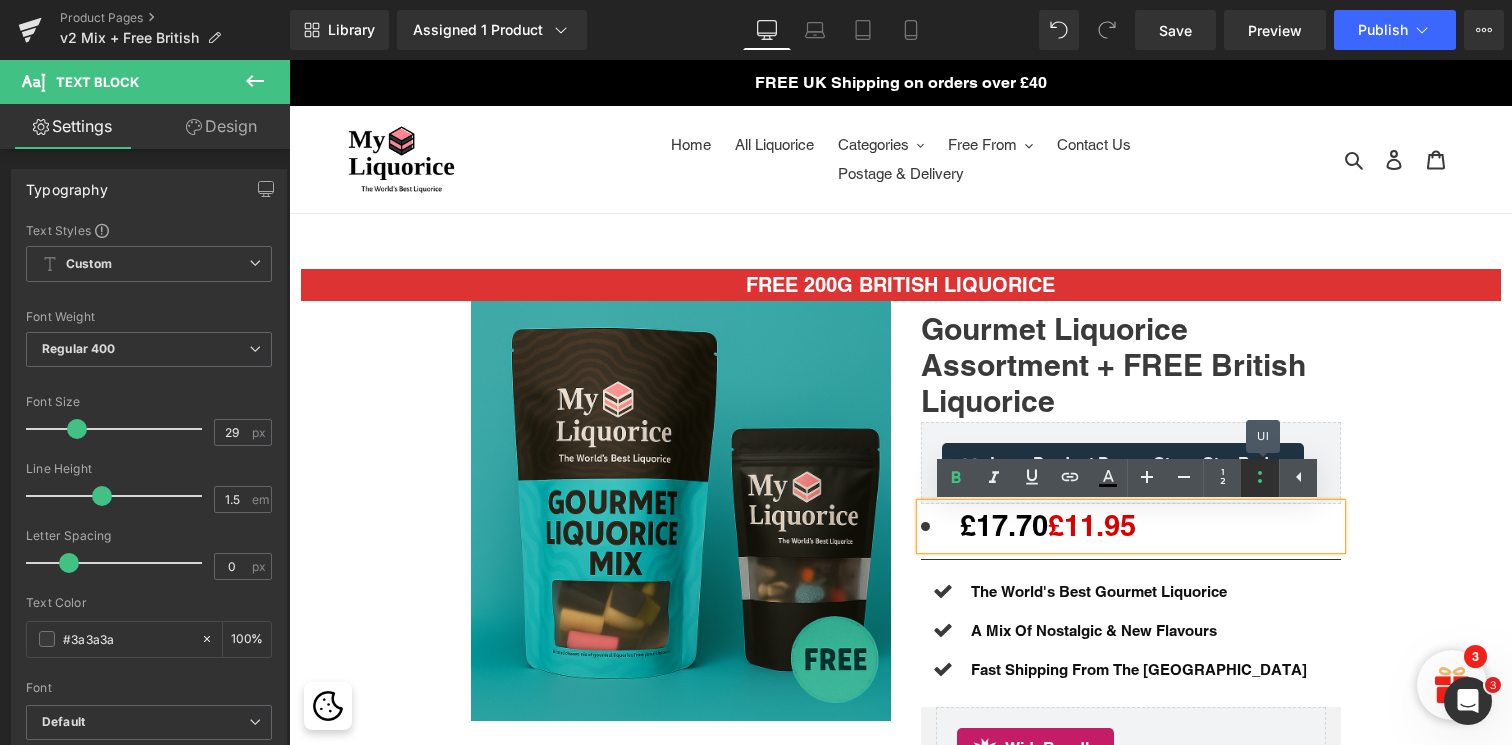 click 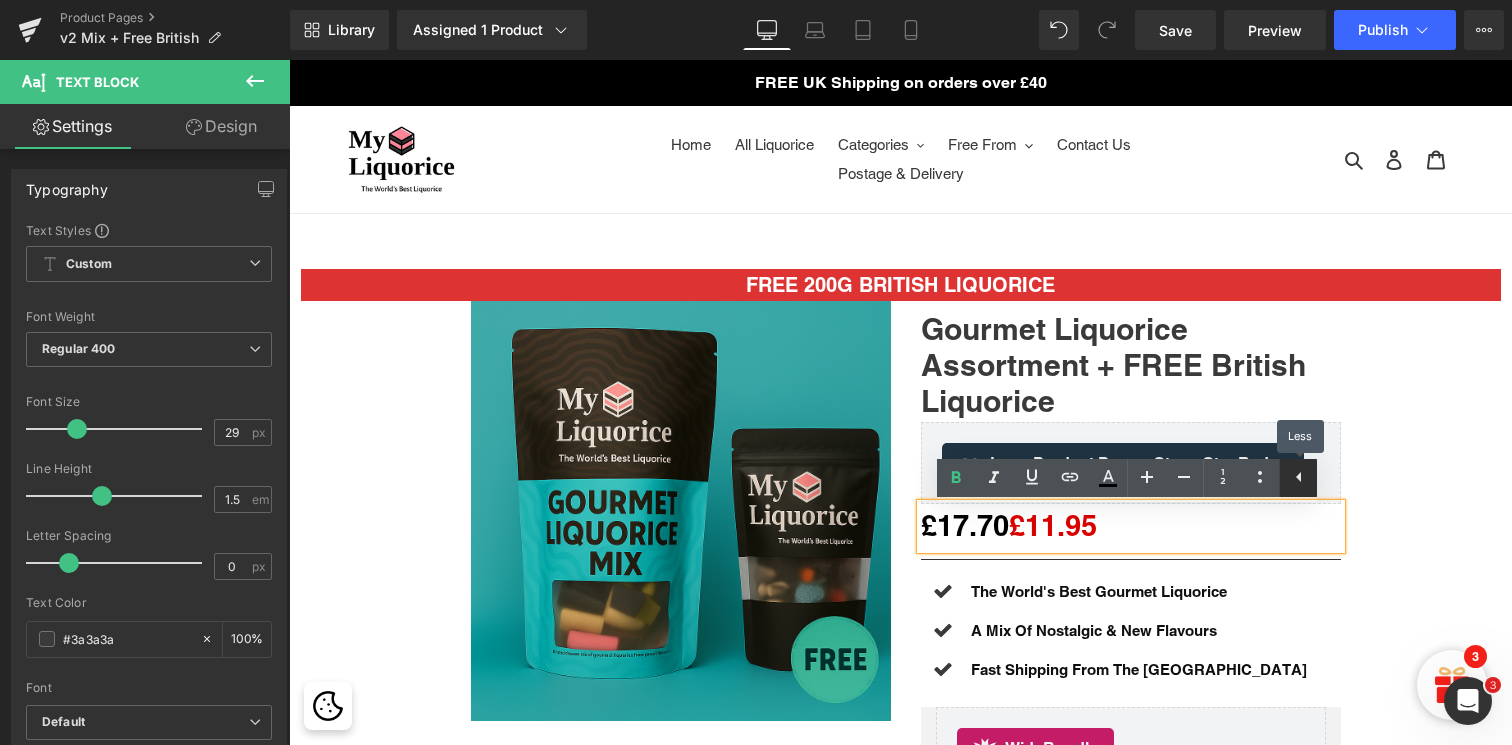 click 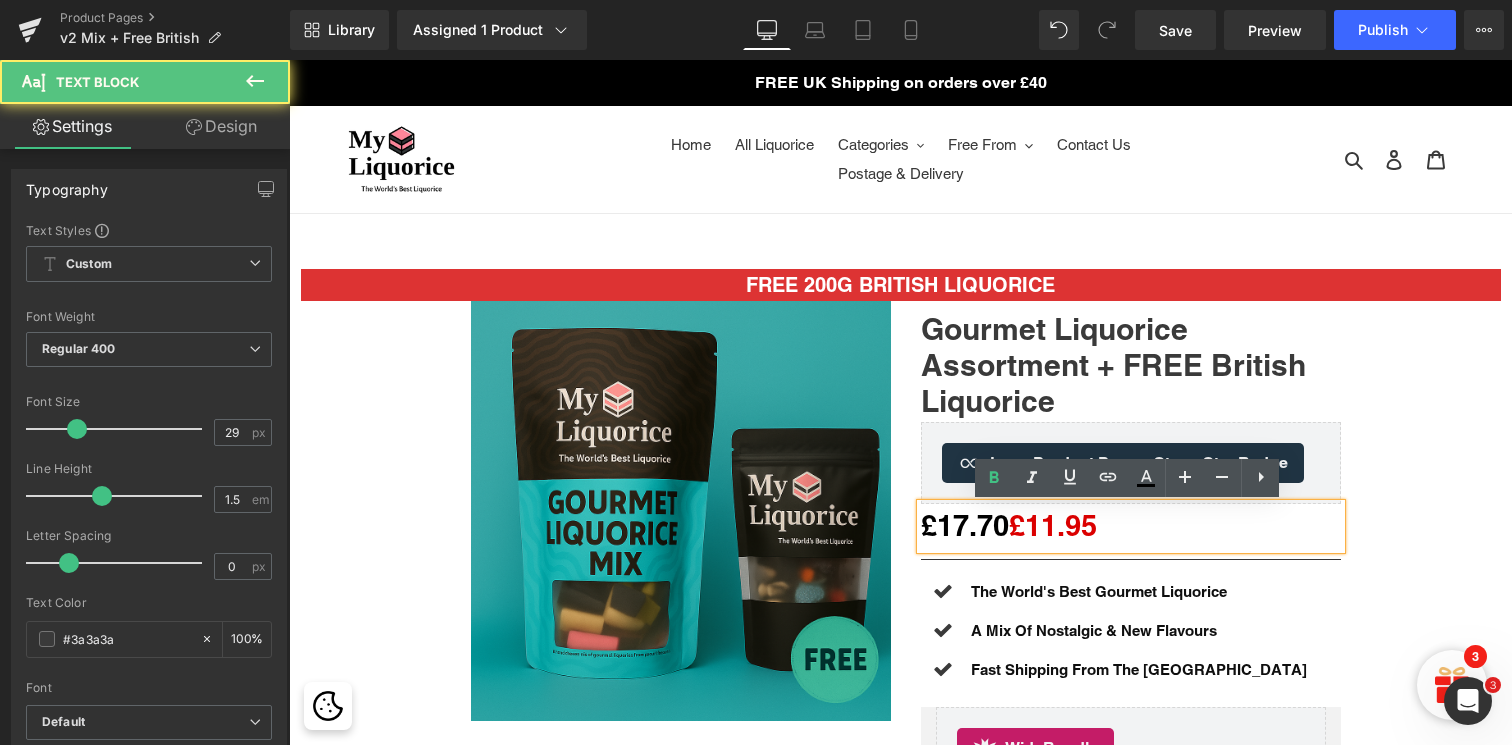 click on "£17.70  £11.95" at bounding box center [1131, 526] 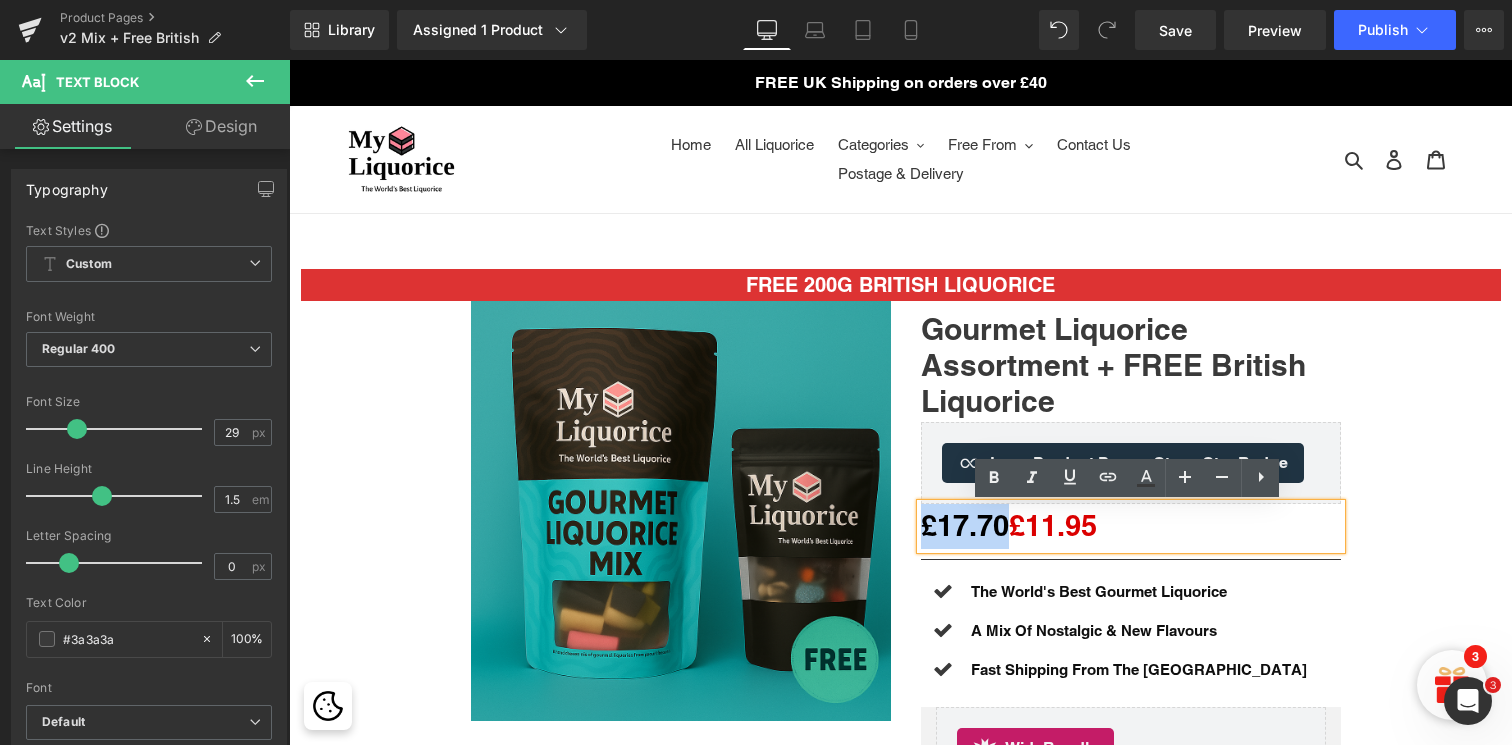 drag, startPoint x: 1005, startPoint y: 525, endPoint x: 917, endPoint y: 525, distance: 88 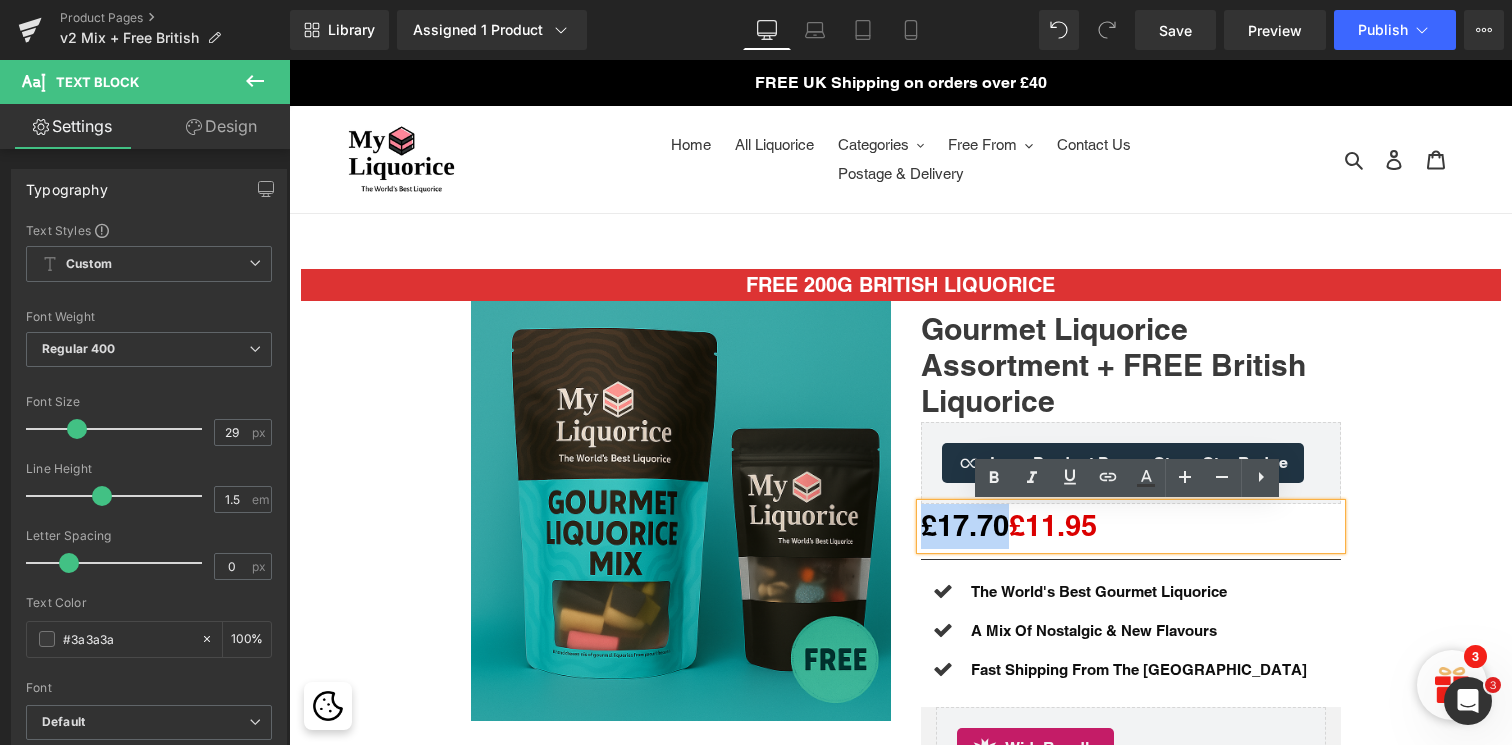 click on "£17.70  £11.95" at bounding box center [1131, 526] 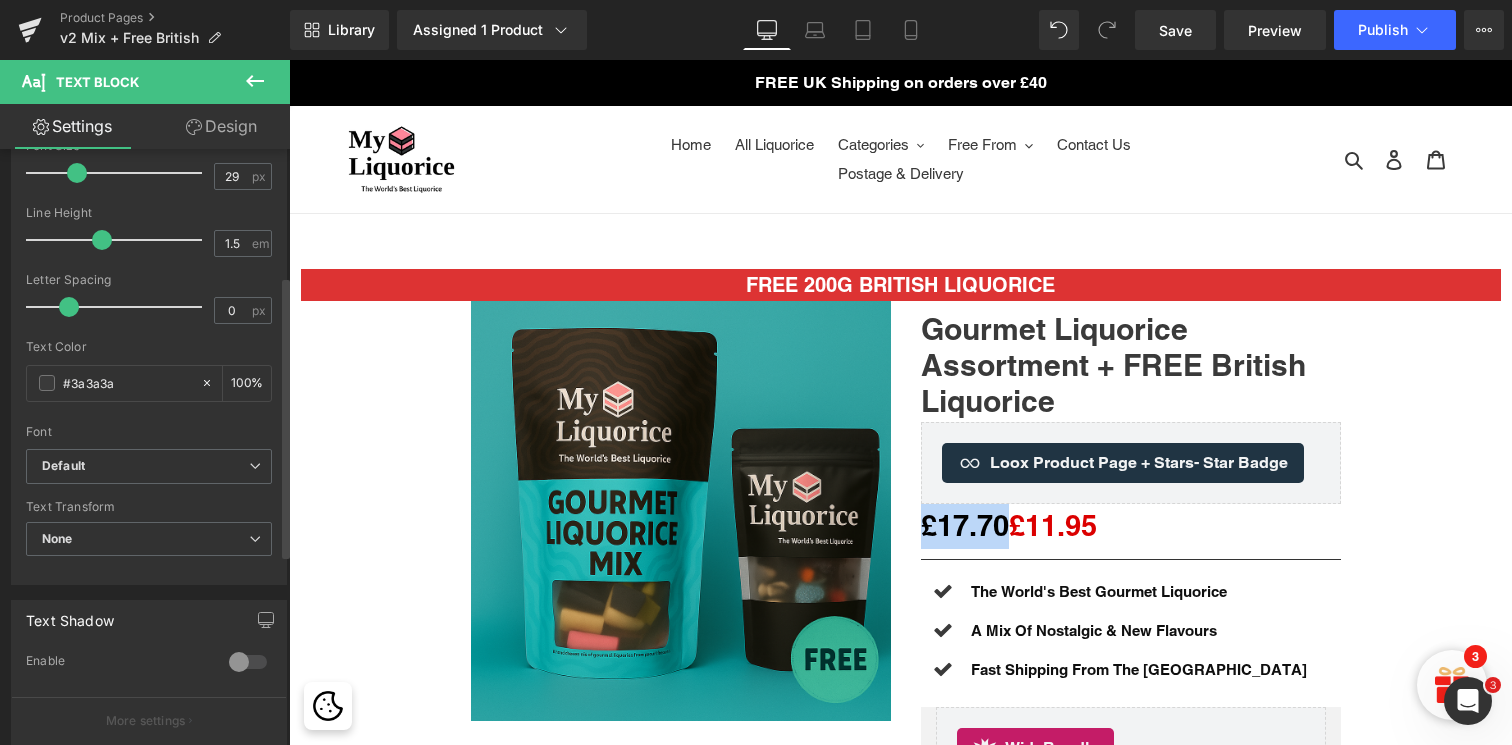 scroll, scrollTop: 268, scrollLeft: 0, axis: vertical 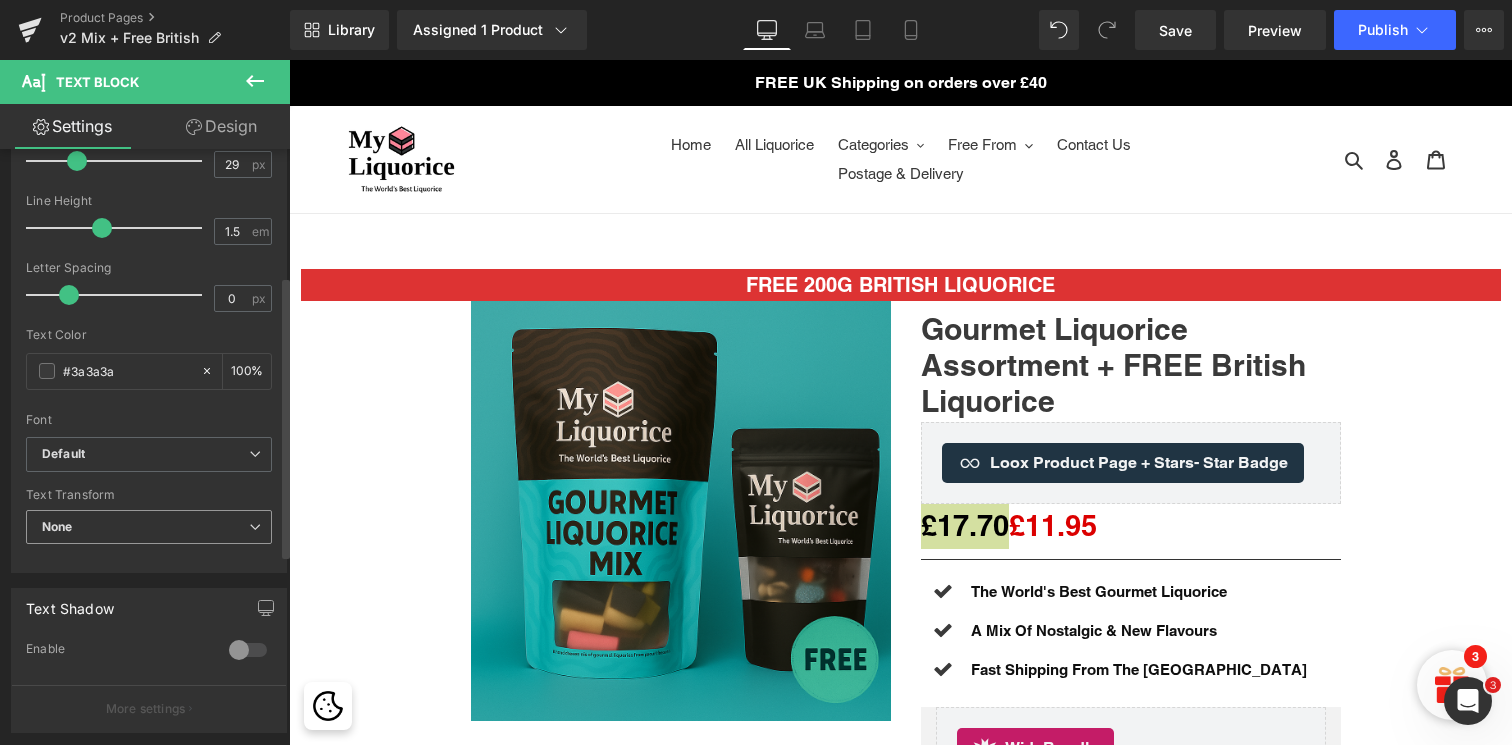 click on "None" at bounding box center (149, 527) 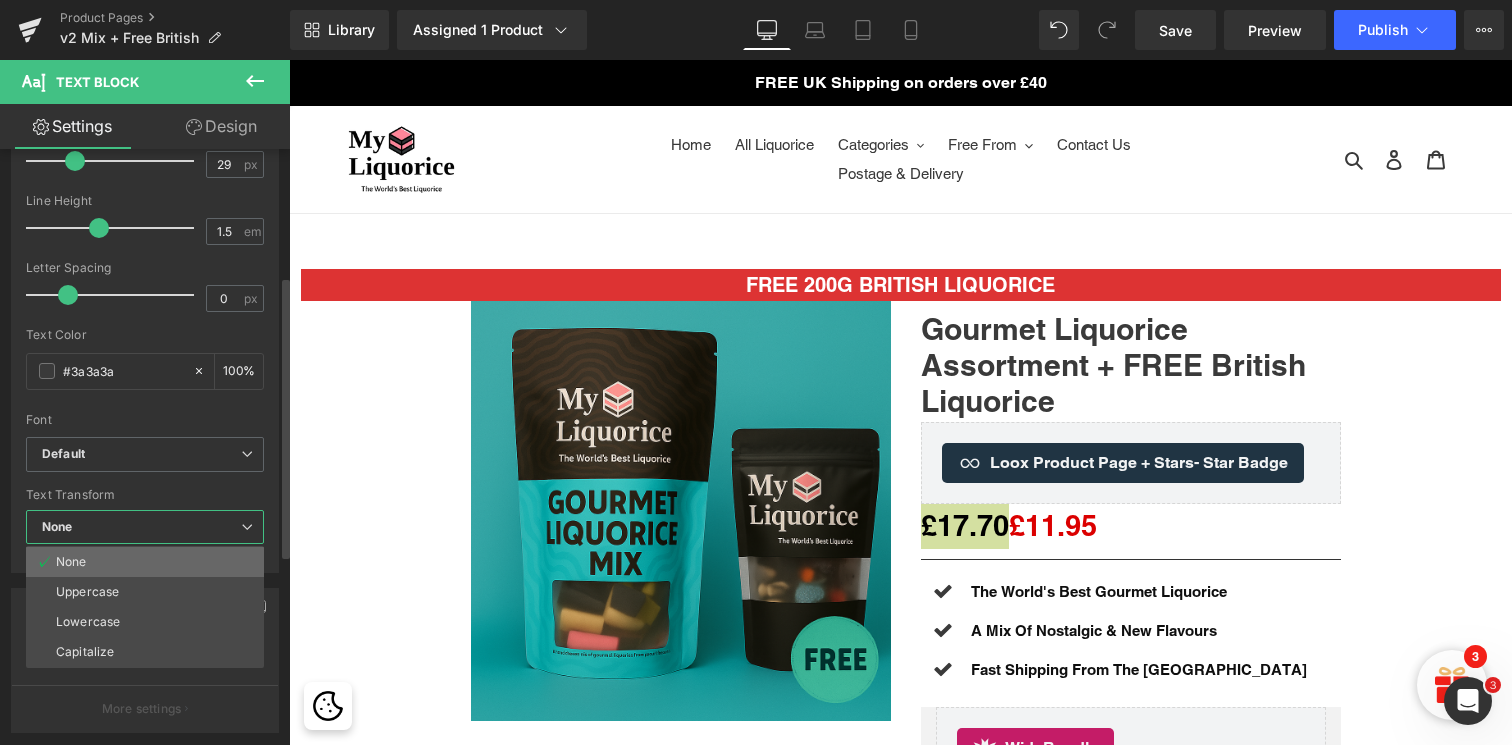 click on "None" at bounding box center [145, 562] 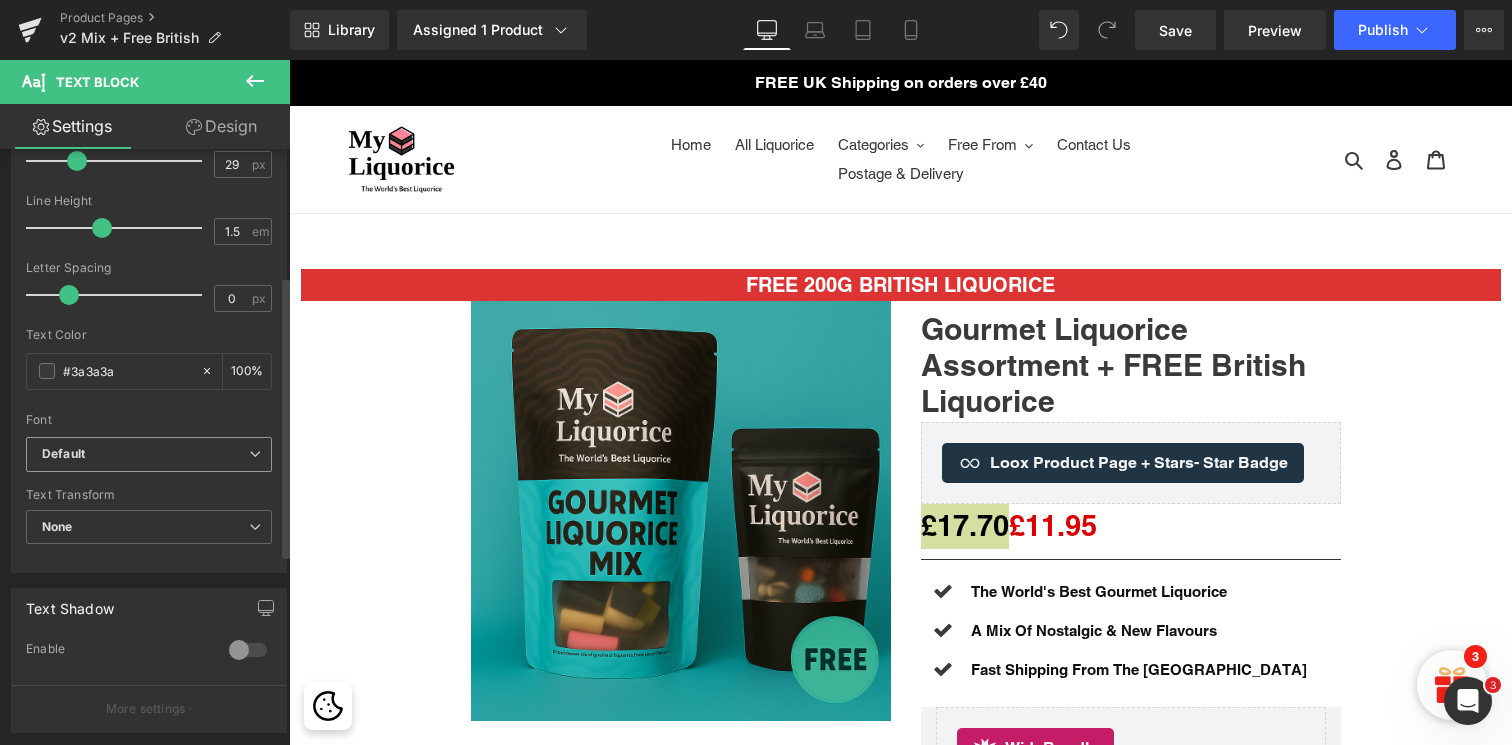 click on "Default" at bounding box center [145, 454] 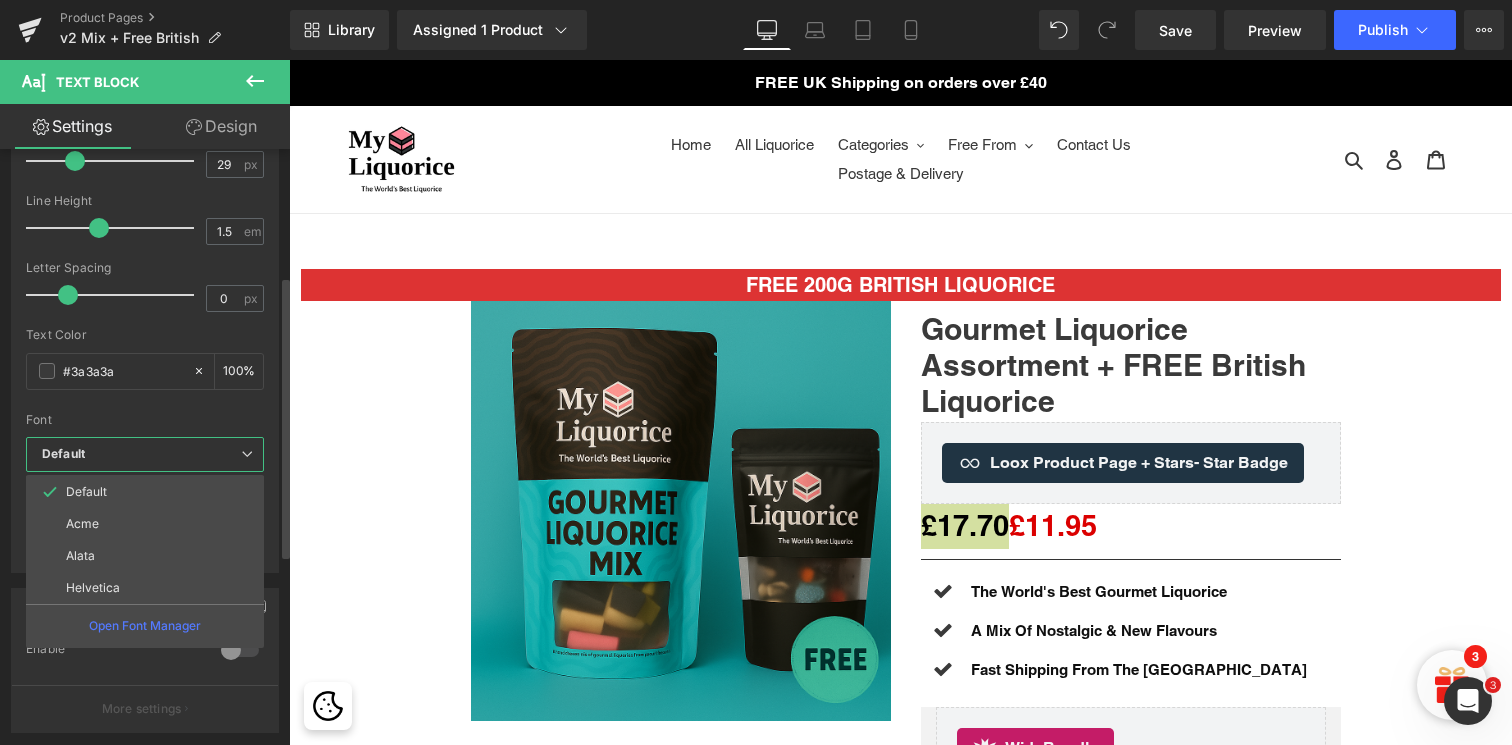 click on "Default" at bounding box center [141, 454] 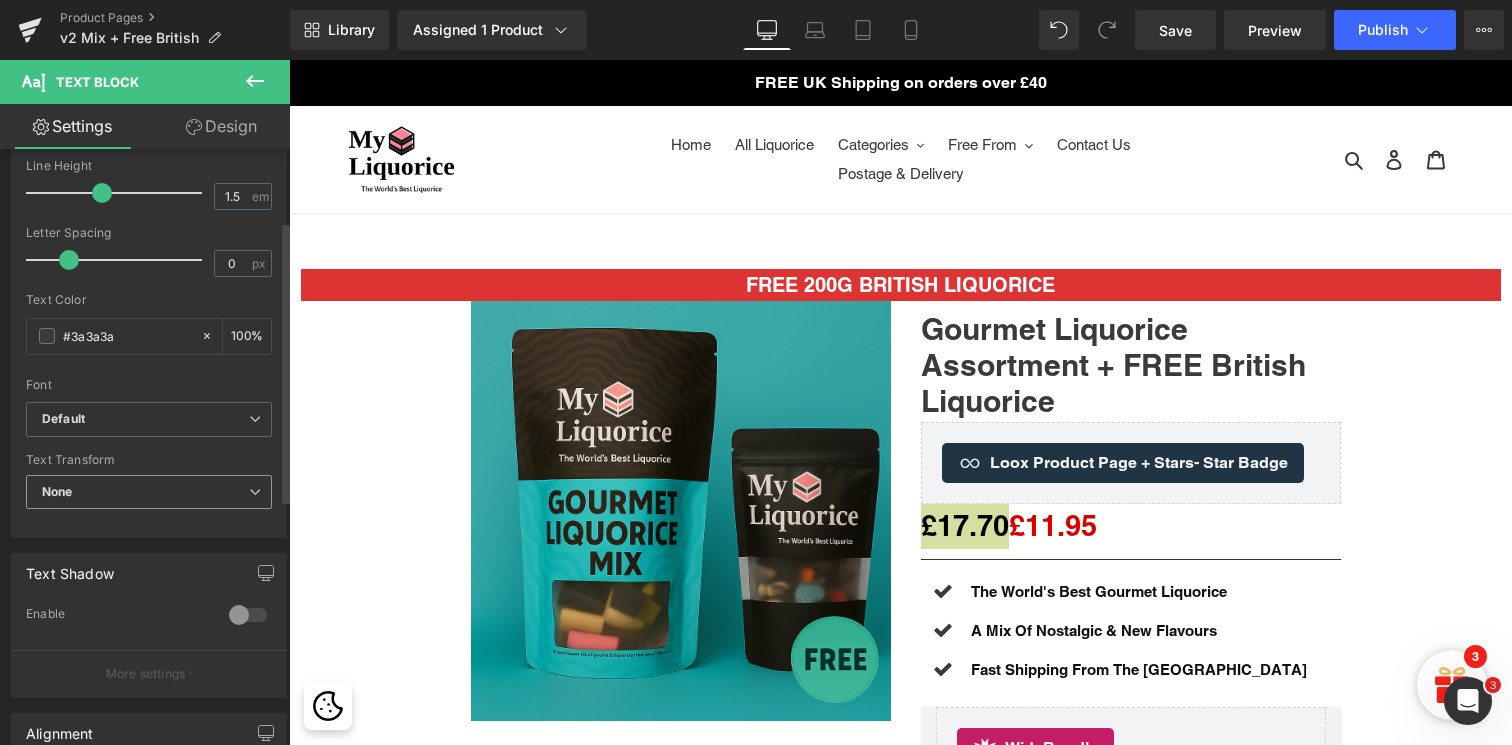 scroll, scrollTop: 0, scrollLeft: 0, axis: both 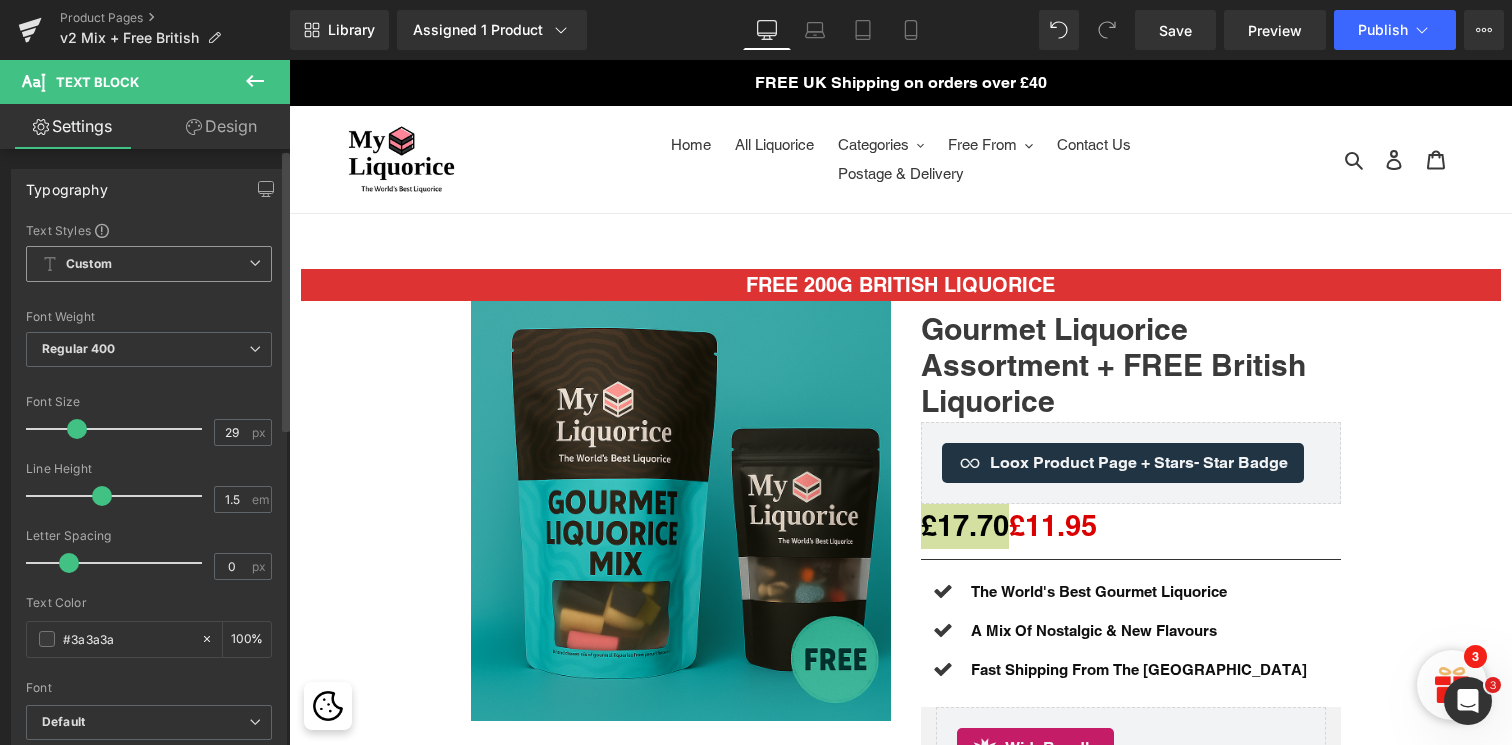 click on "Custom
Setup Global Style" at bounding box center [149, 264] 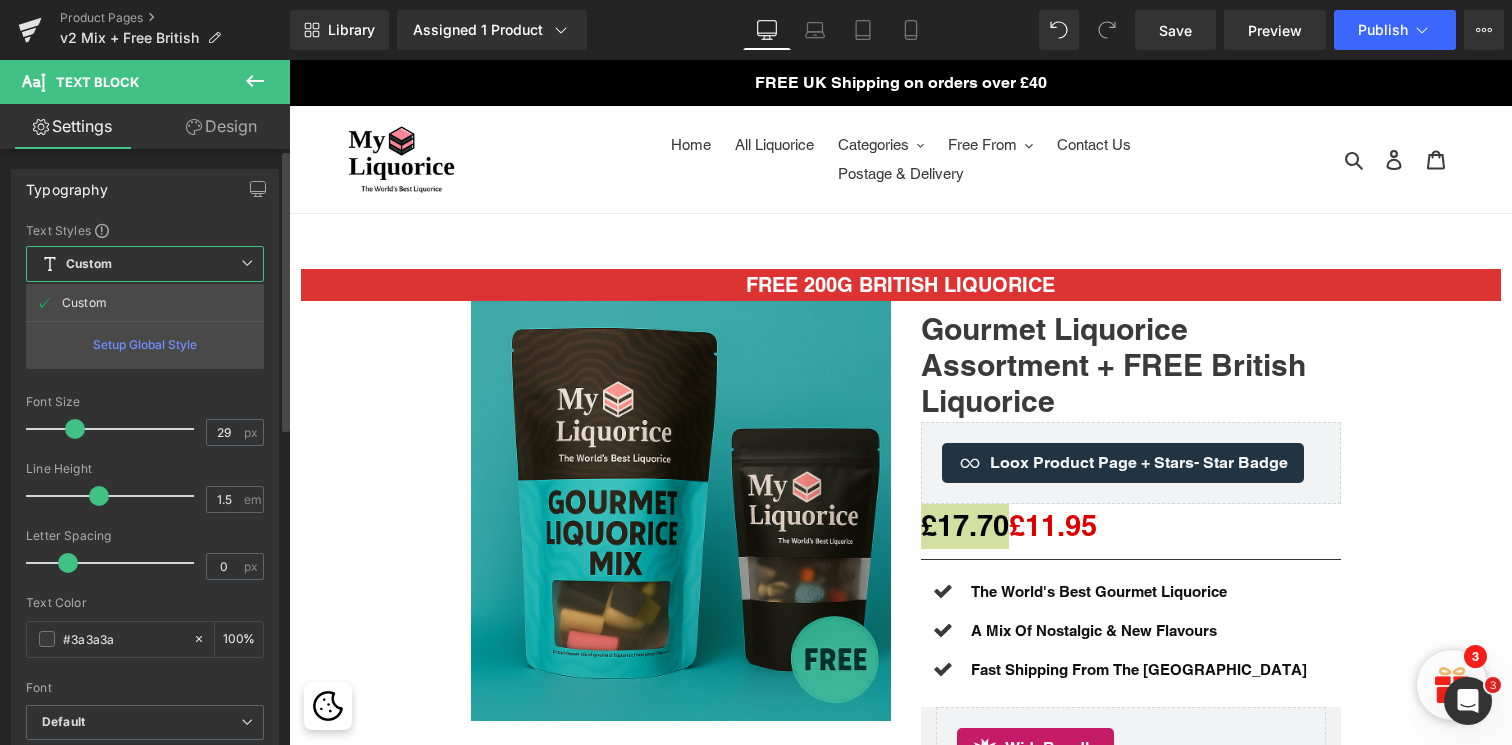 click on "Custom
Setup Global Style" at bounding box center (145, 264) 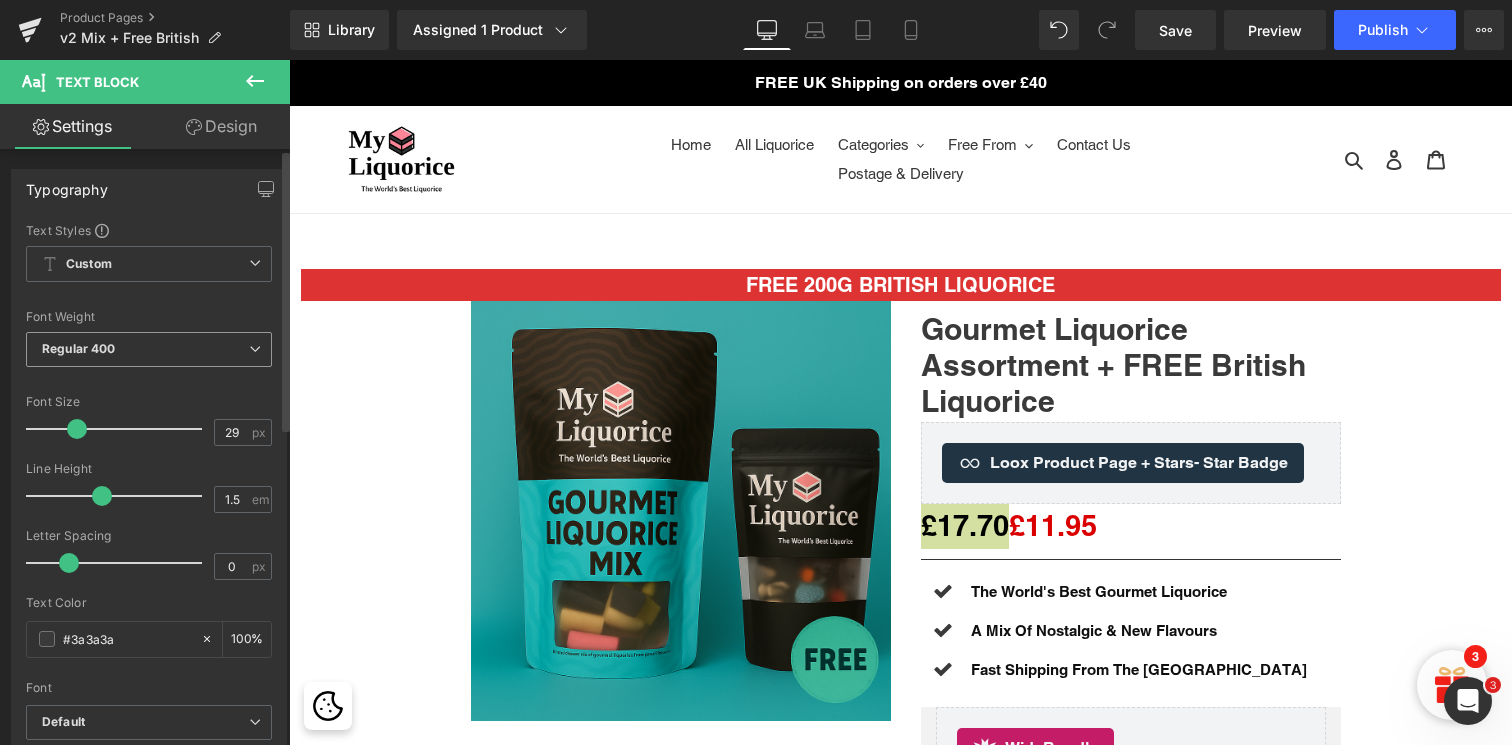 click on "Regular 400" at bounding box center (149, 349) 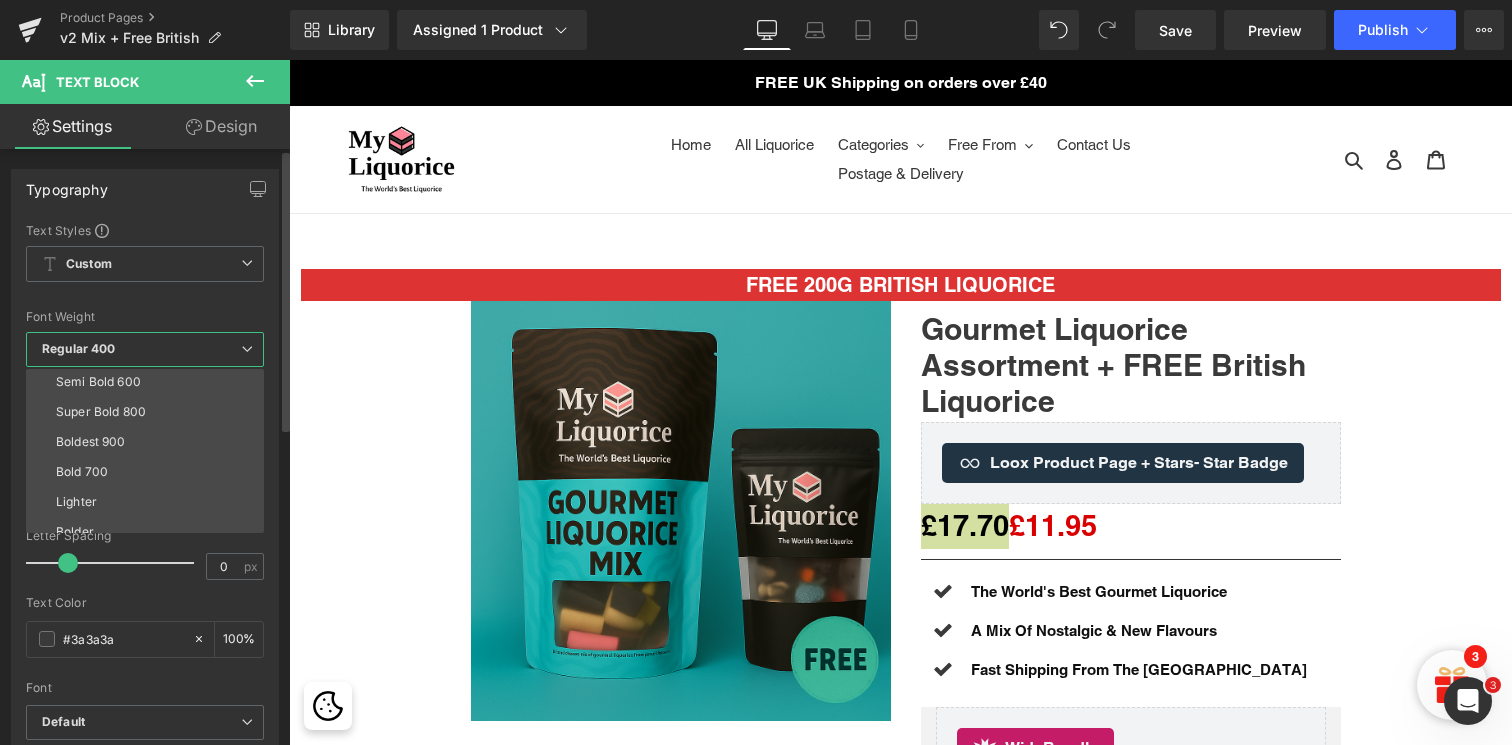 scroll, scrollTop: 166, scrollLeft: 0, axis: vertical 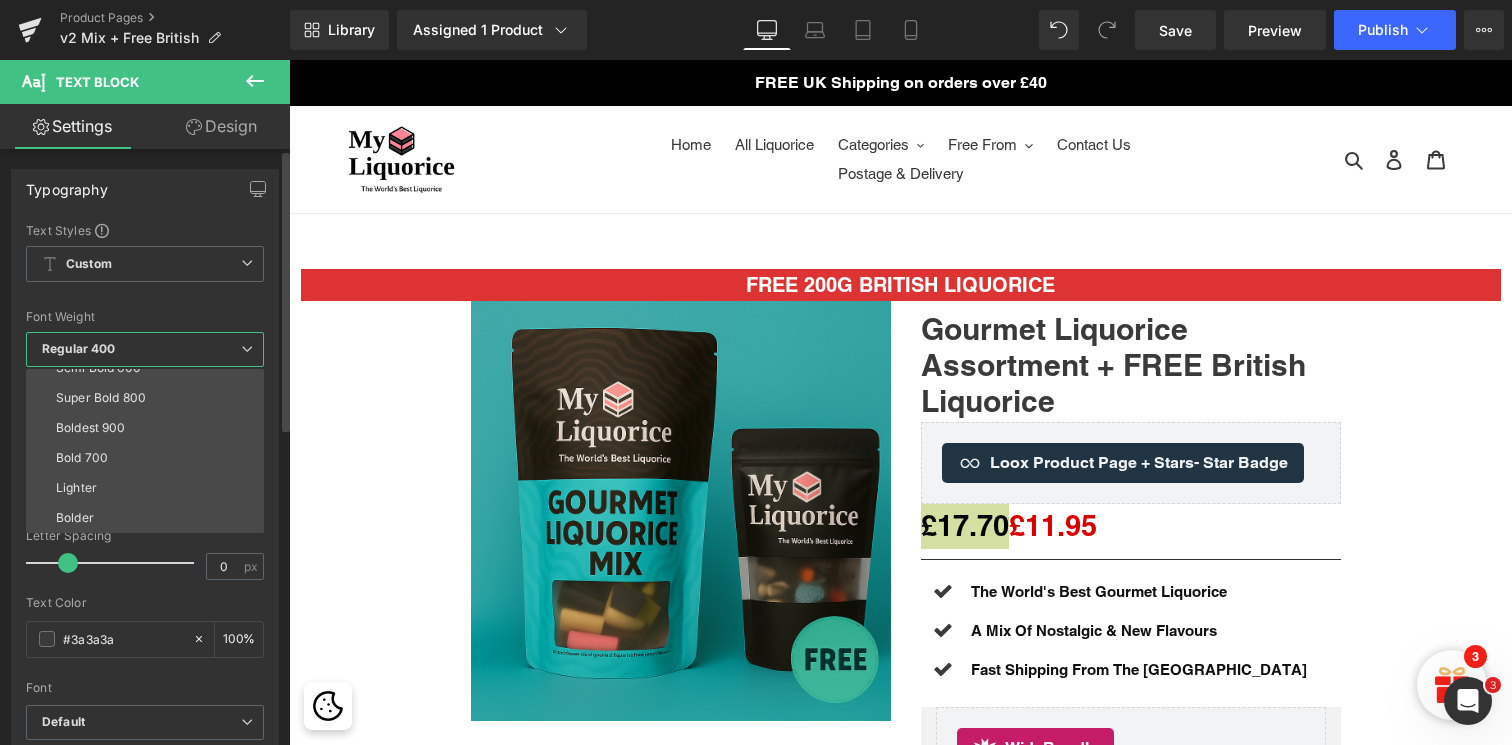 click at bounding box center (145, 298) 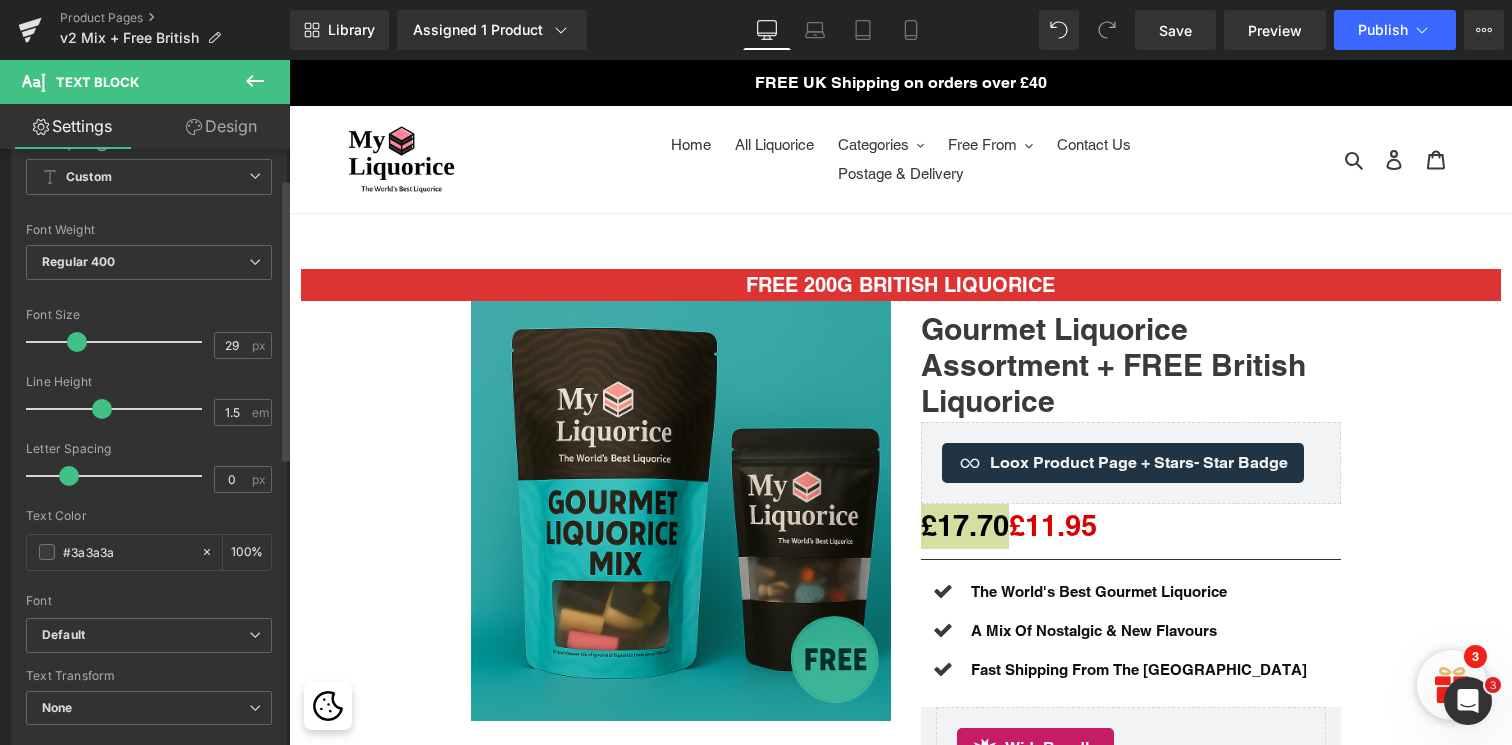 scroll, scrollTop: 116, scrollLeft: 0, axis: vertical 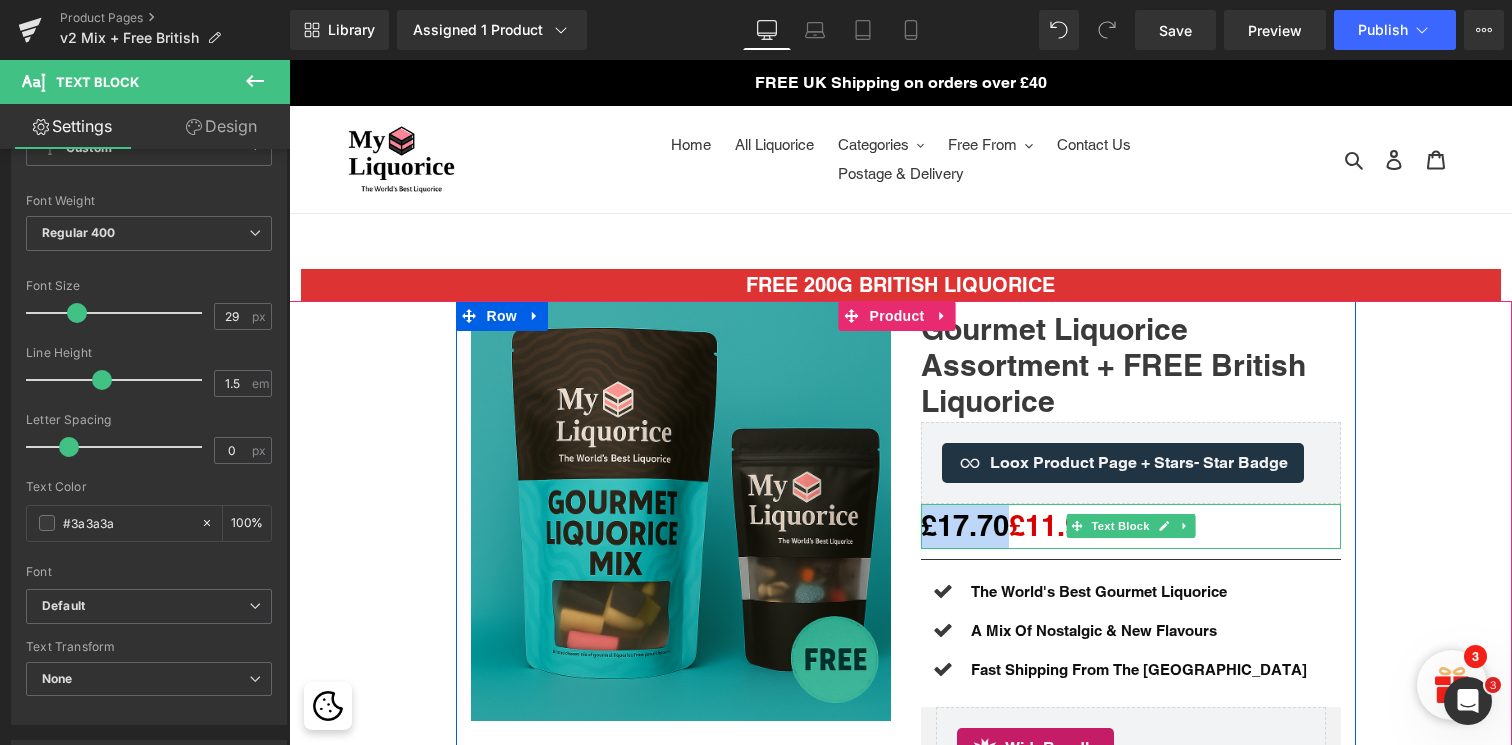 click on "£11.95" at bounding box center (1053, 525) 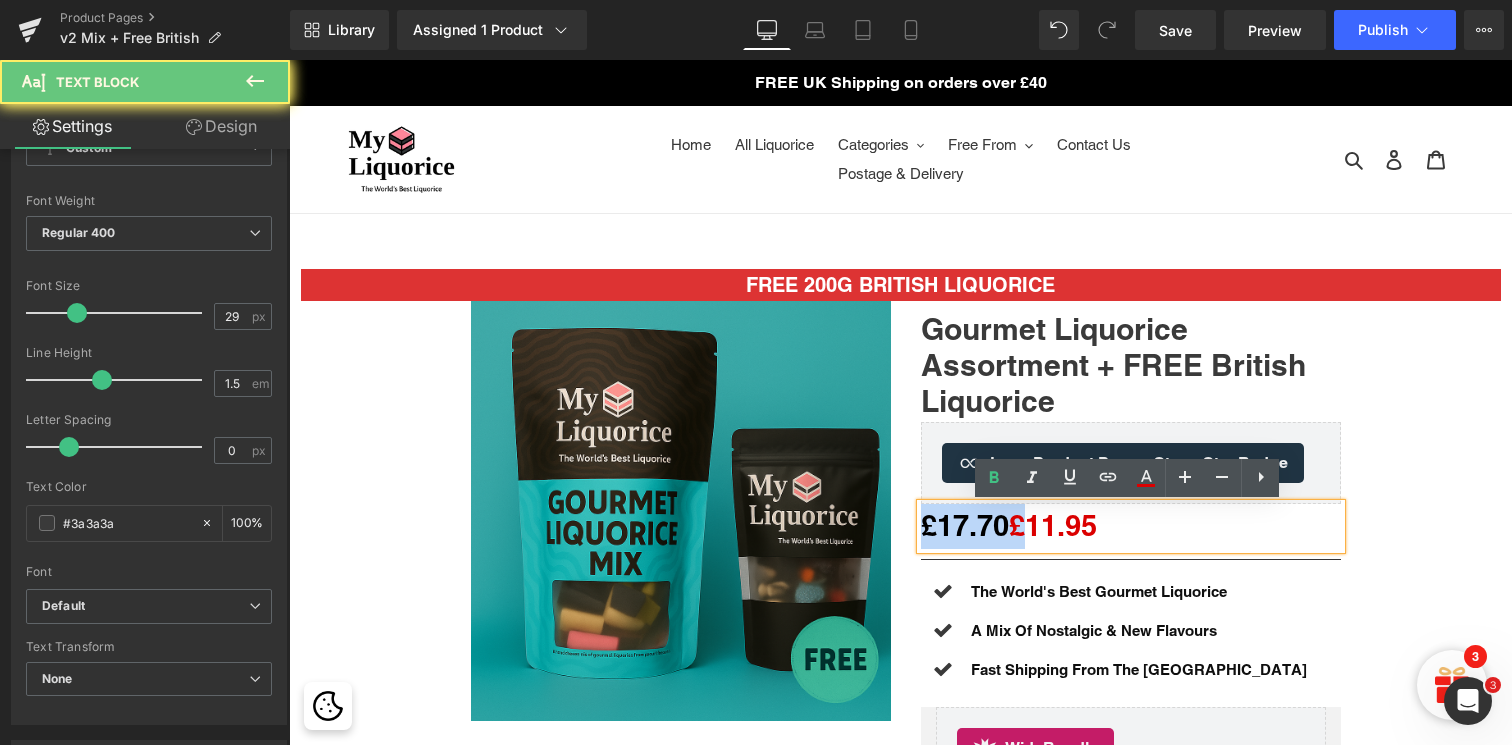 drag, startPoint x: 1017, startPoint y: 526, endPoint x: 855, endPoint y: 526, distance: 162 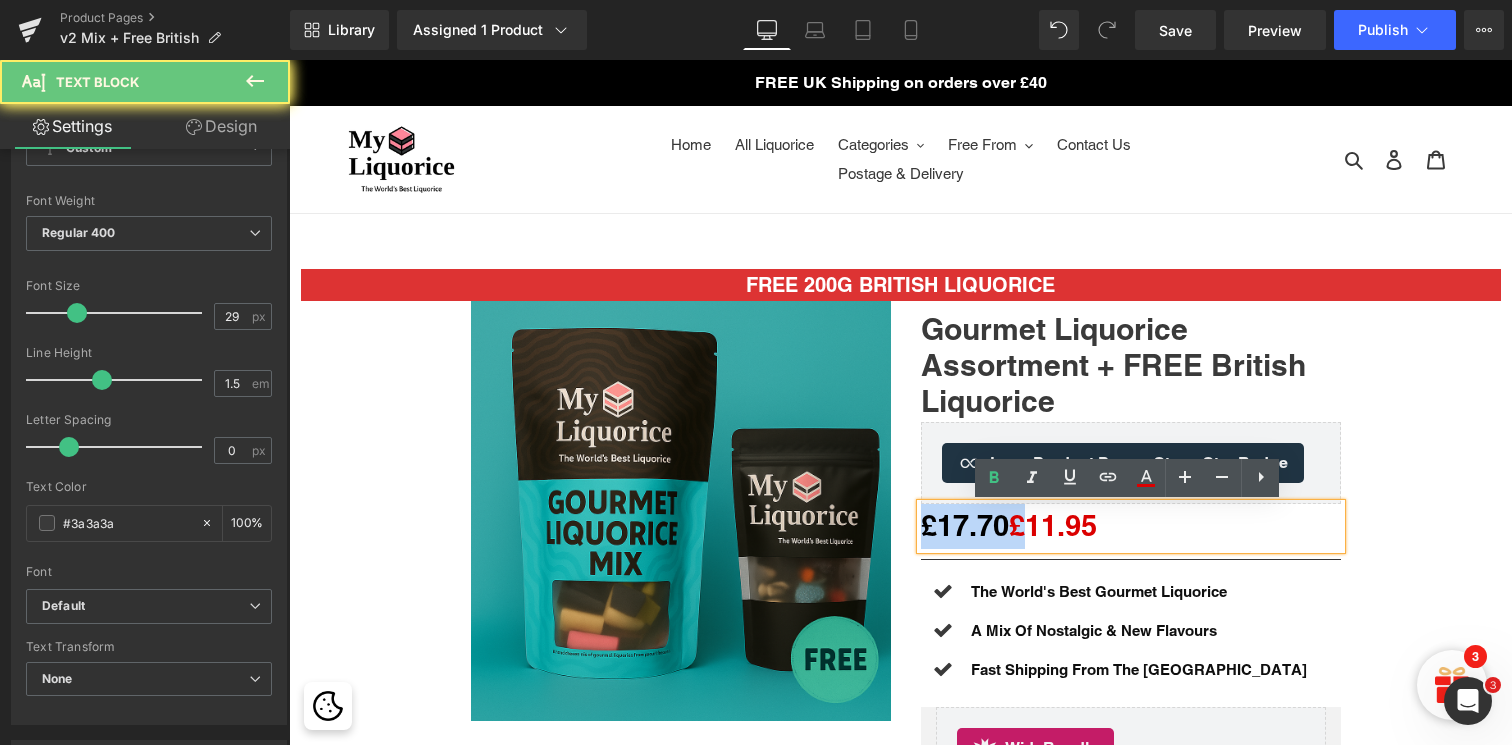 click on "Sale Off
(P) Image
Gourmet Liquorice Assortment + FREE British Liquorice
(P) Title   Loox Product Page + Stars  - Star Badge Loox Product Page + Stars
£17.70  £11.95
Text Block
Separator
Icon
The World's Best Gourmet Liquorice
Text Block
Icon" at bounding box center [906, 597] 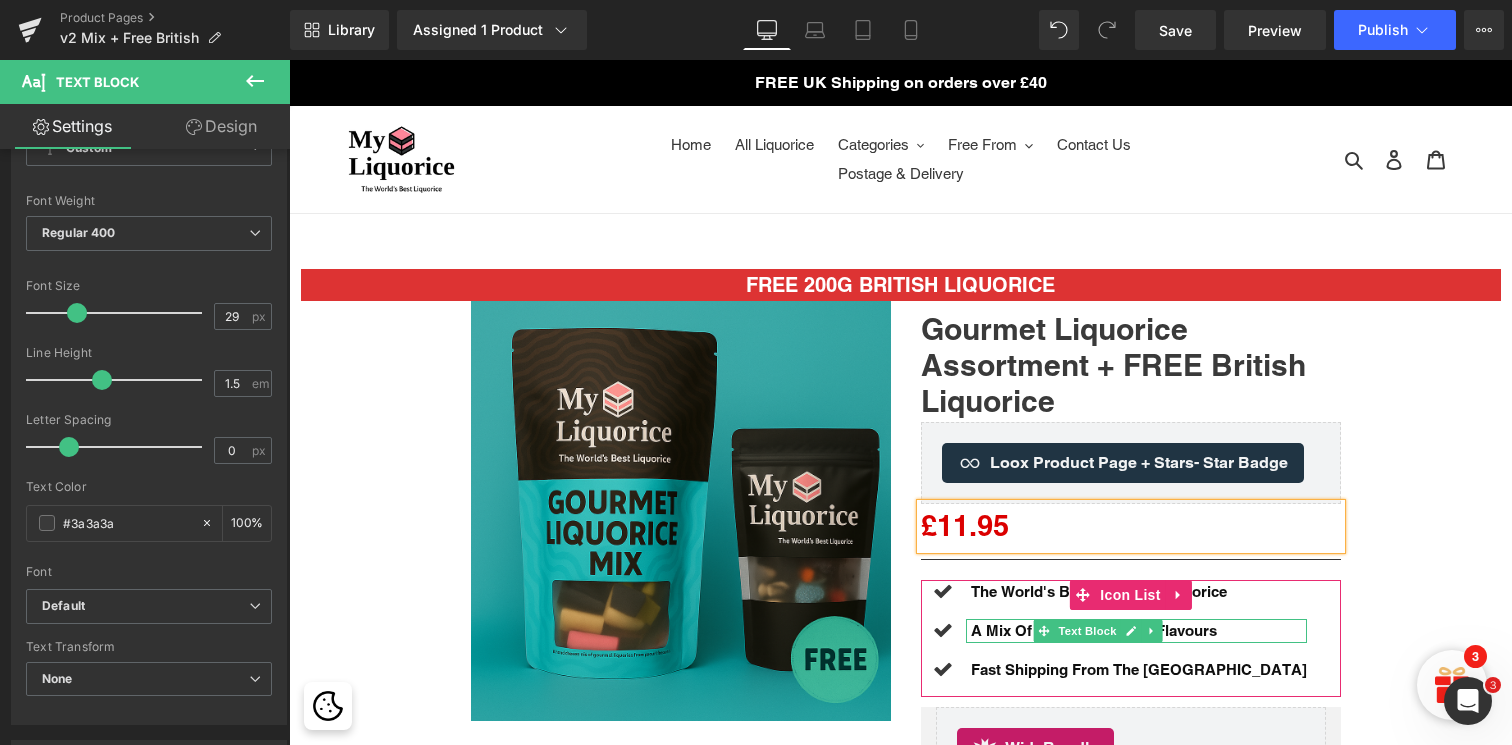 click at bounding box center (1152, 631) 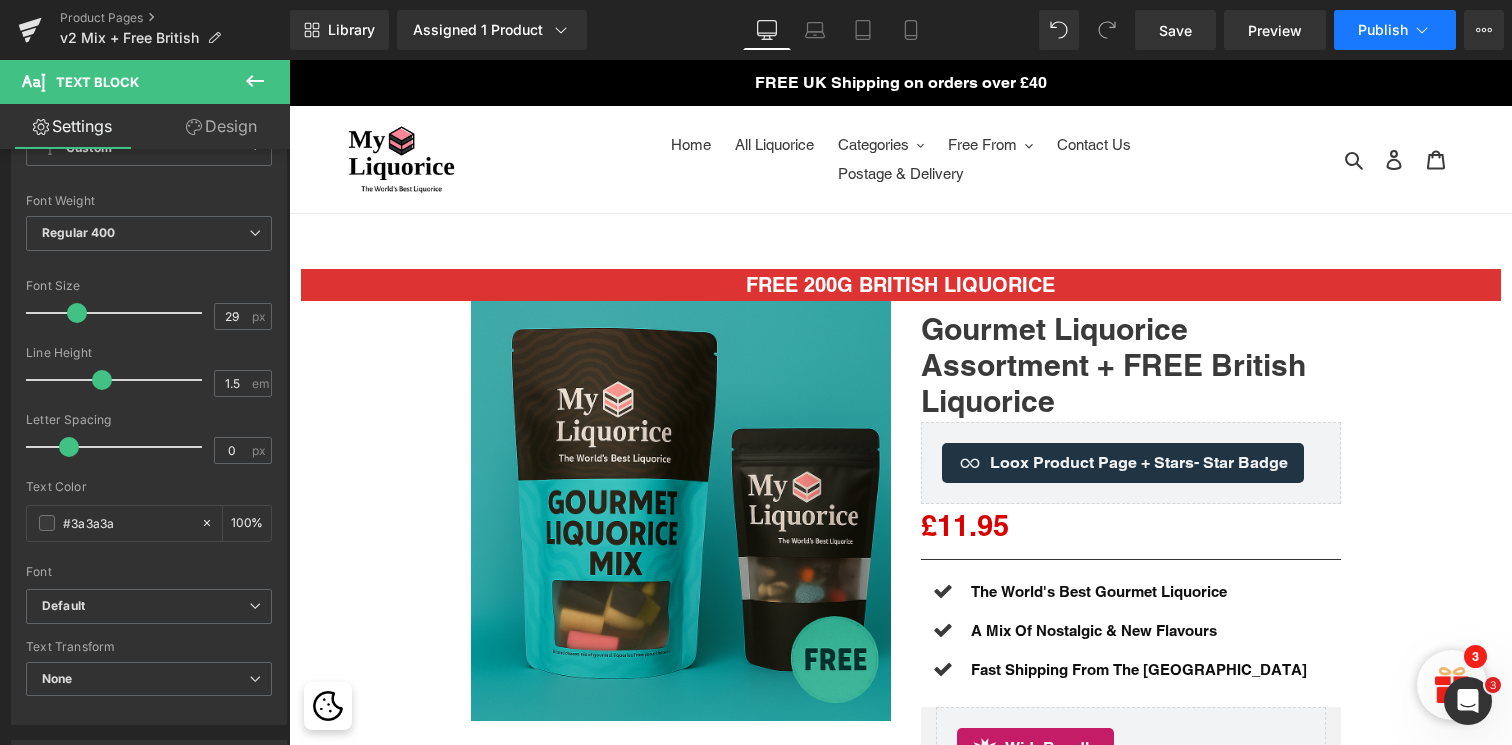 click on "Publish" at bounding box center (1395, 30) 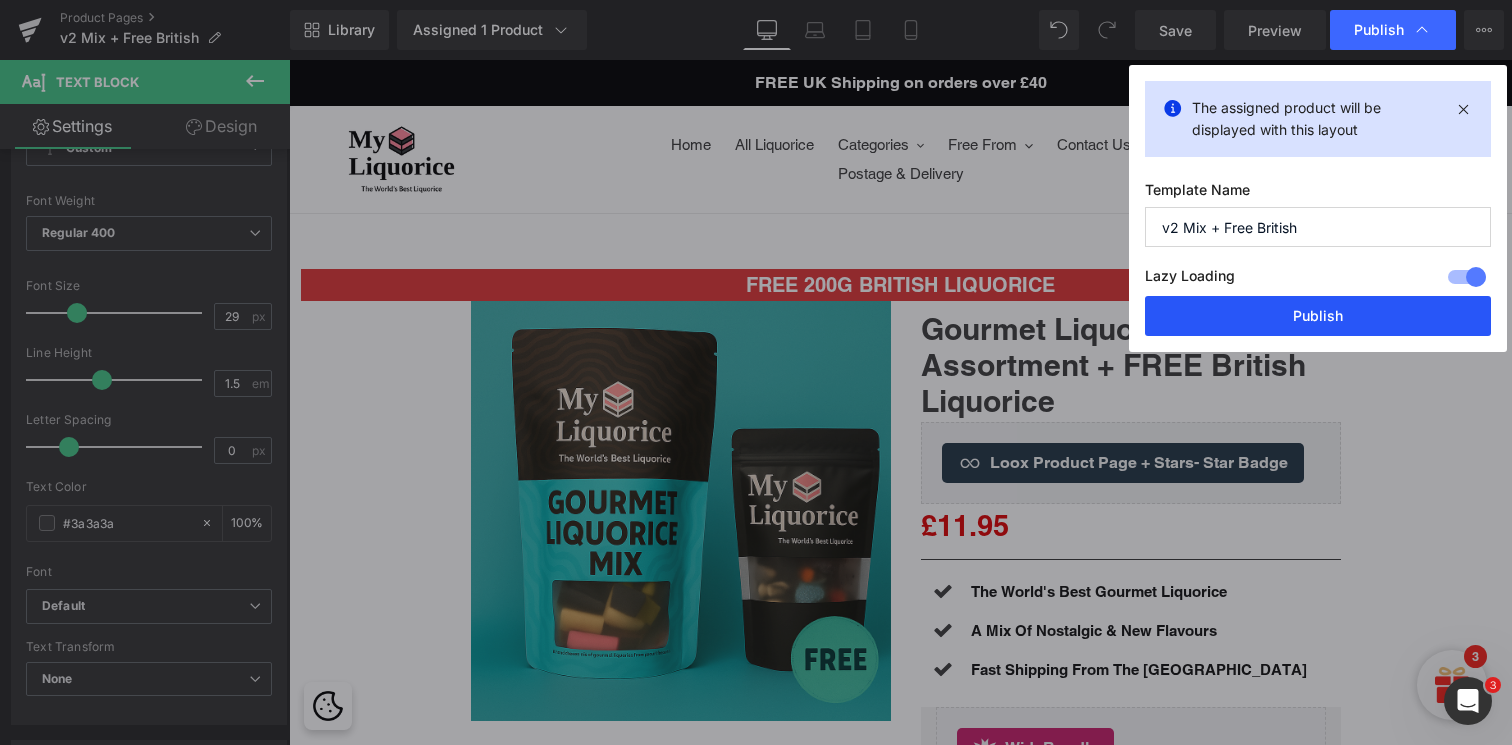 click on "Publish" at bounding box center [1318, 316] 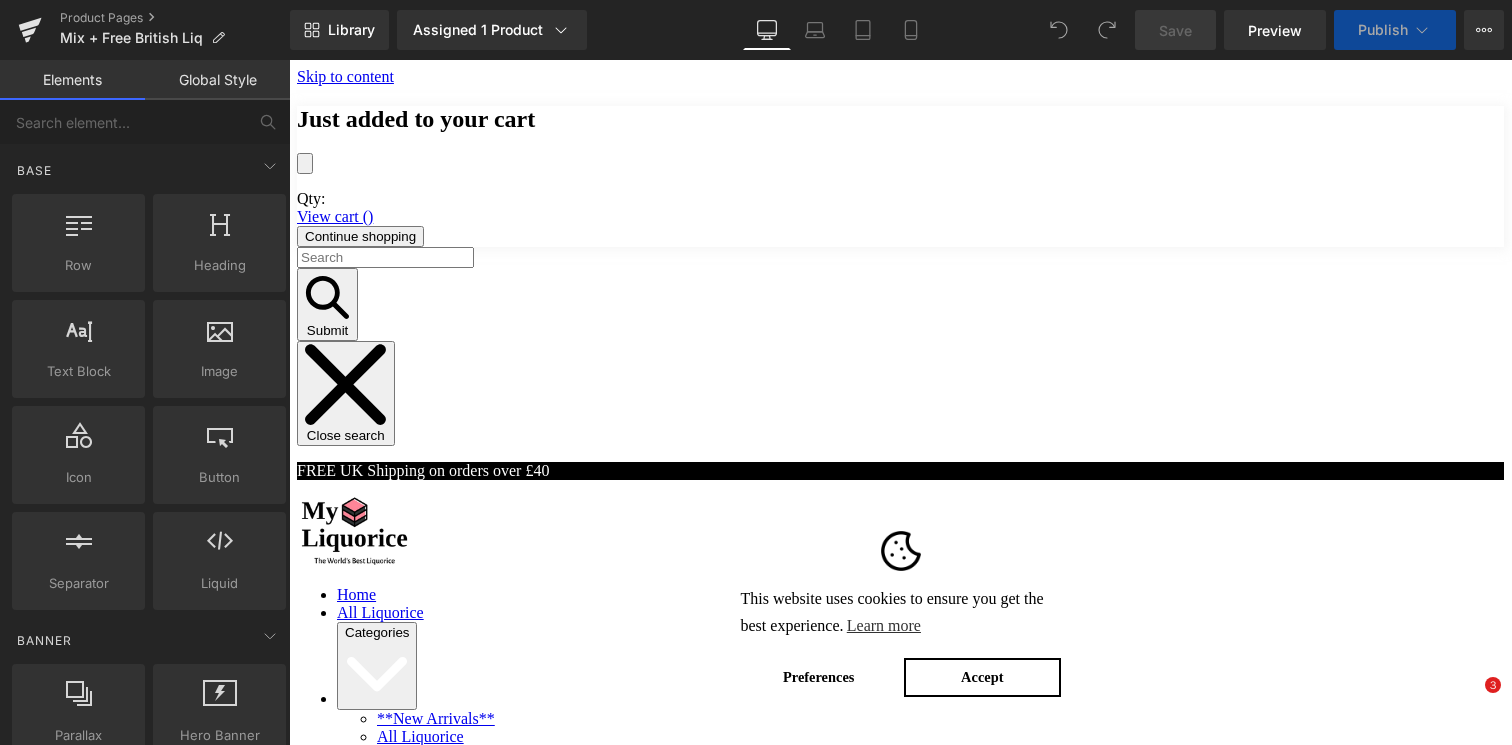 scroll, scrollTop: 0, scrollLeft: 0, axis: both 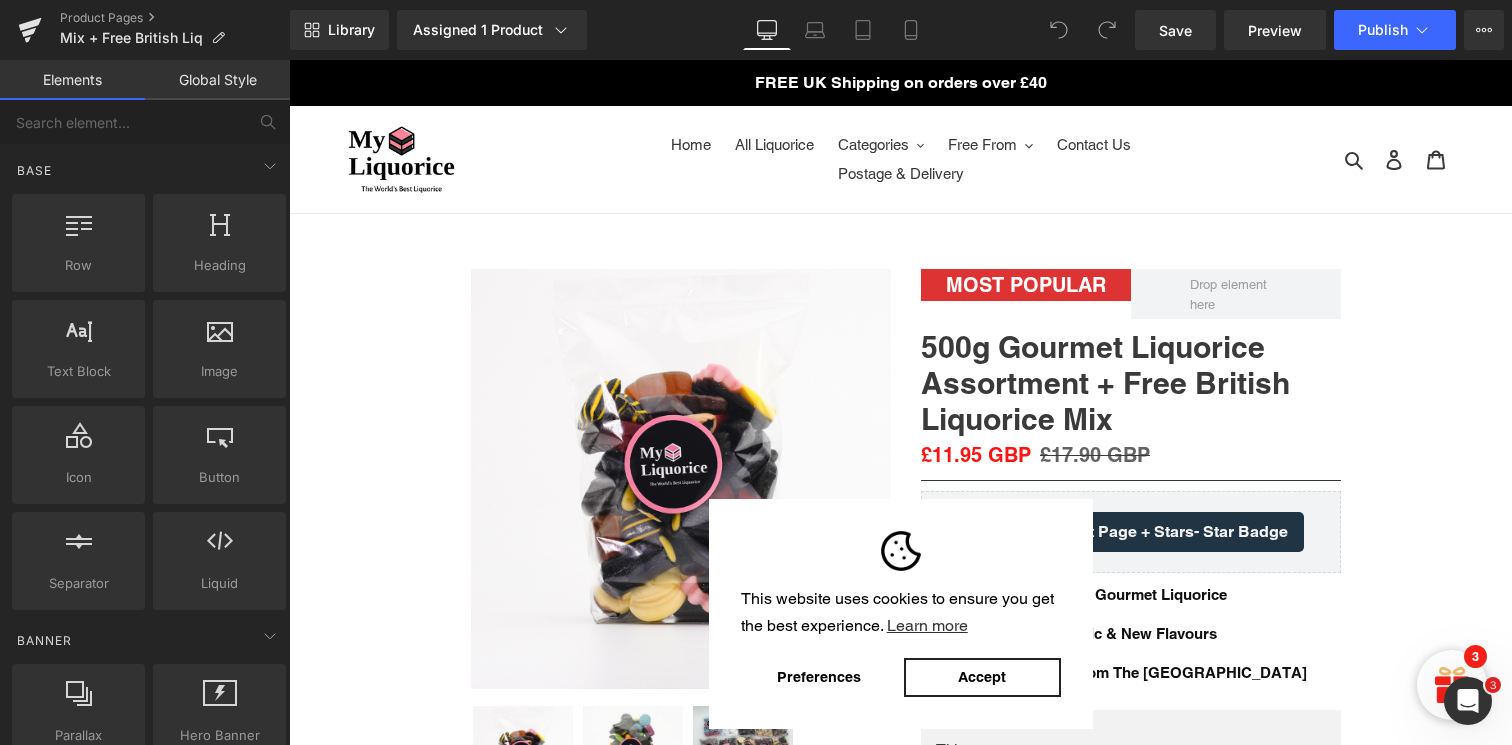 click on "Accept" at bounding box center [982, 678] 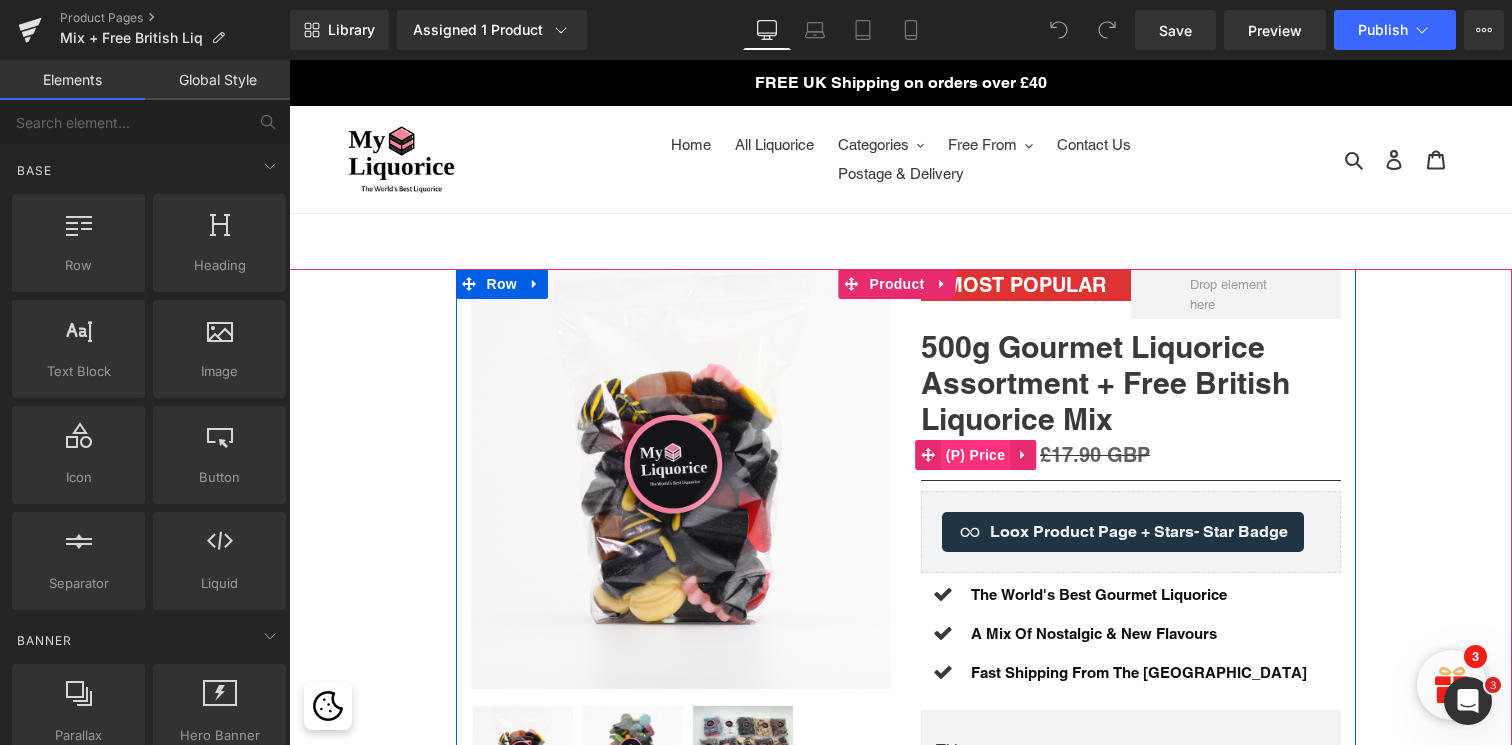 click on "(P) Price" at bounding box center [976, 455] 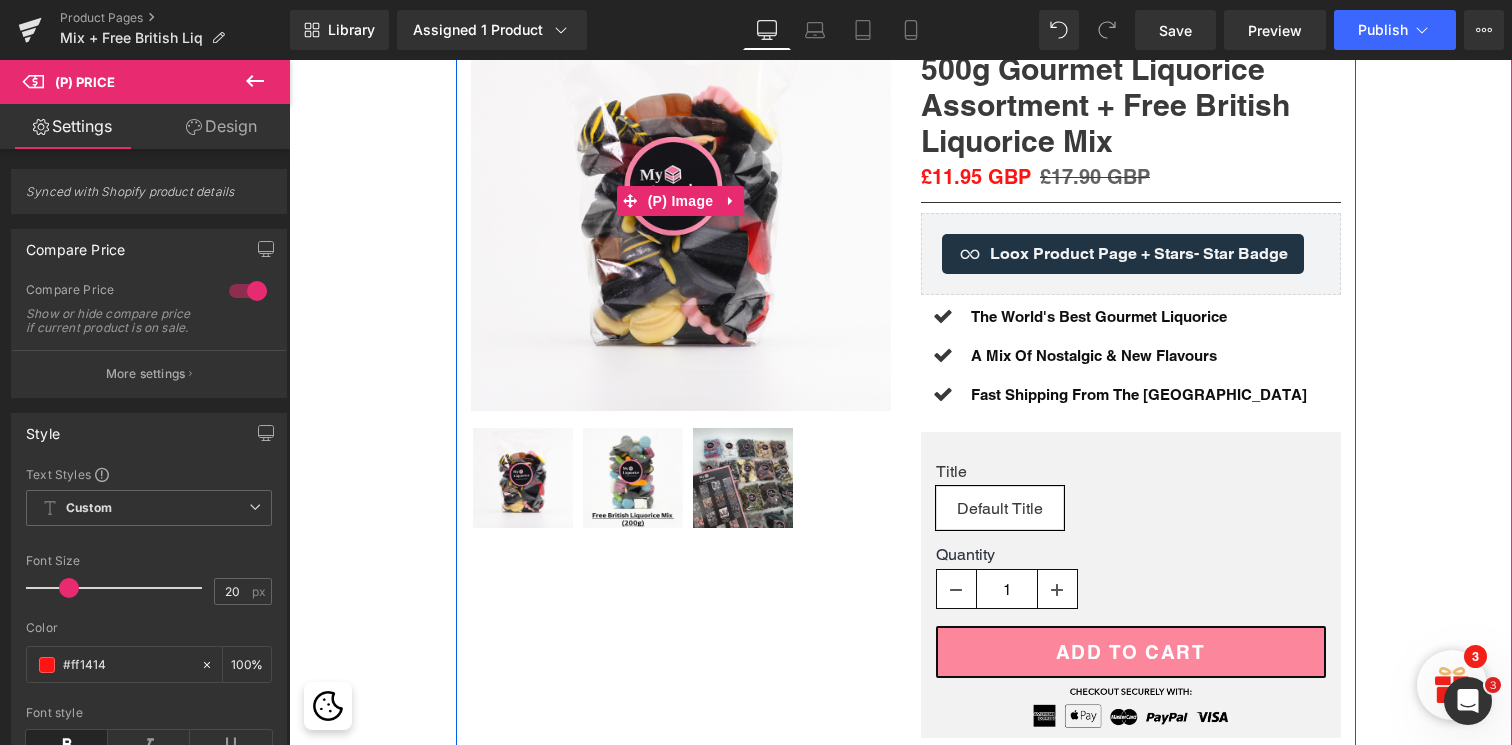 scroll, scrollTop: 292, scrollLeft: 0, axis: vertical 